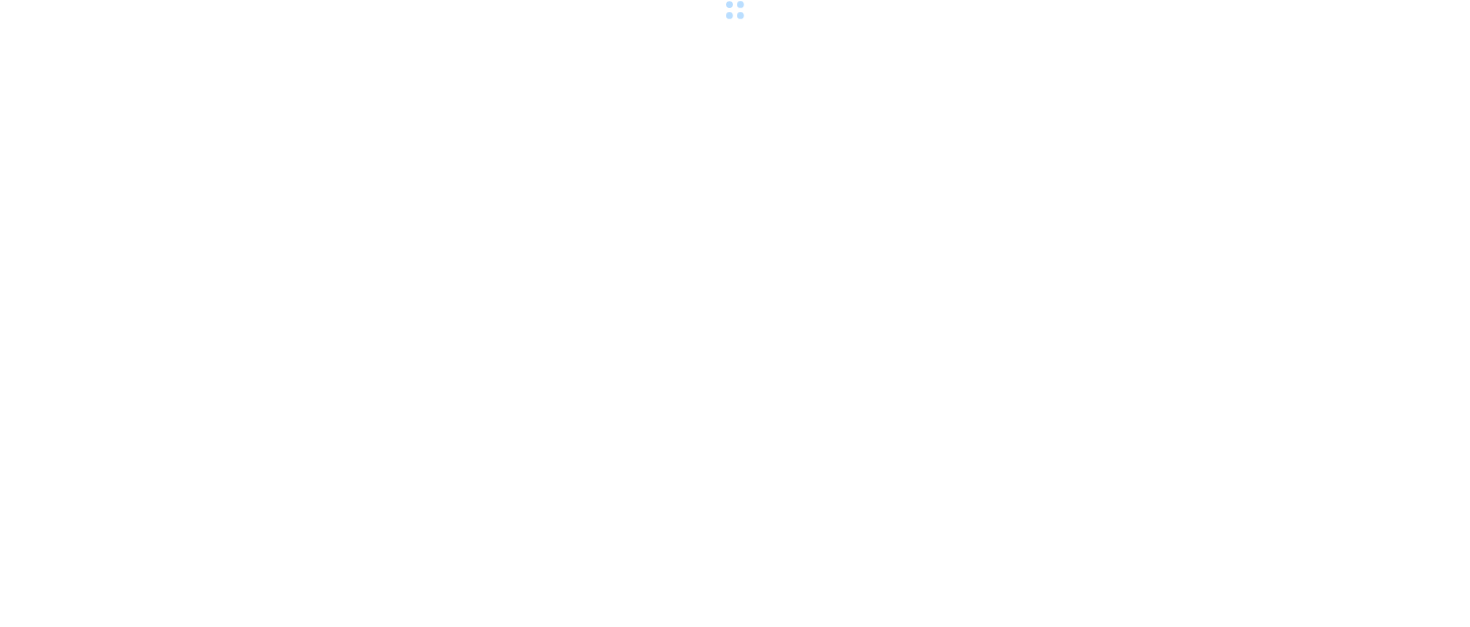 scroll, scrollTop: 0, scrollLeft: 0, axis: both 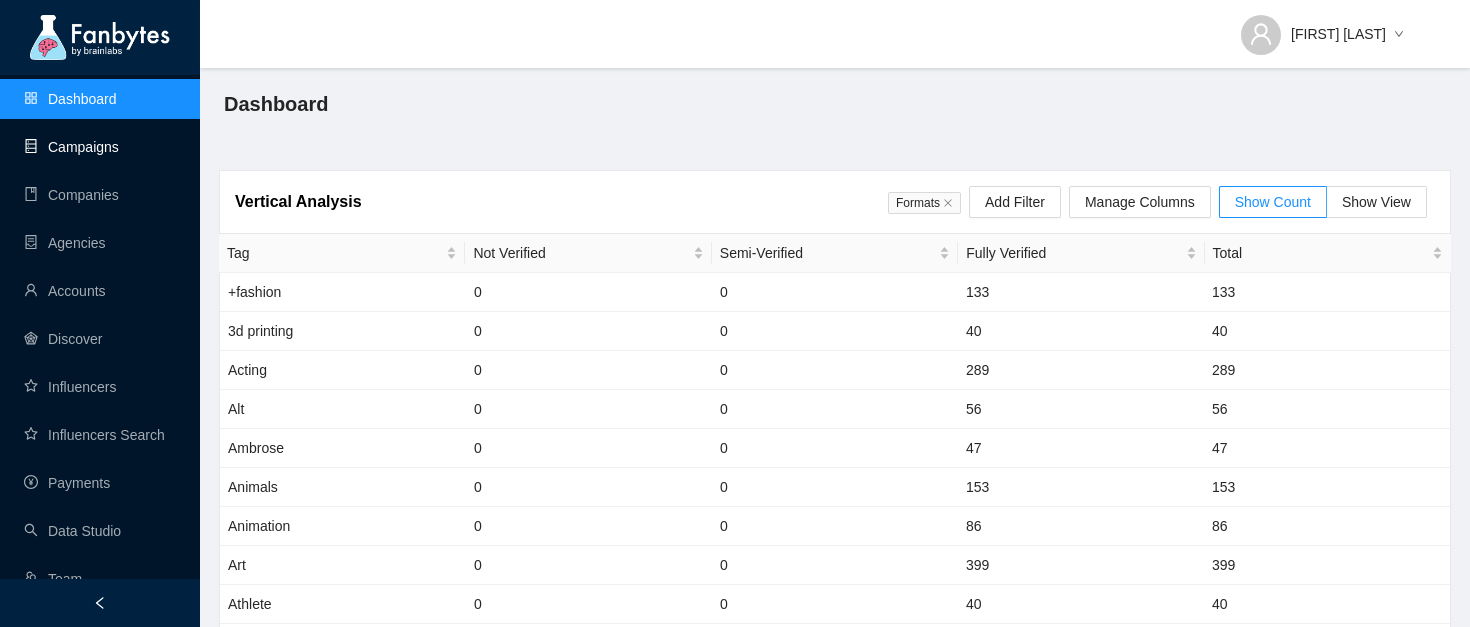 click on "Campaigns" at bounding box center (71, 147) 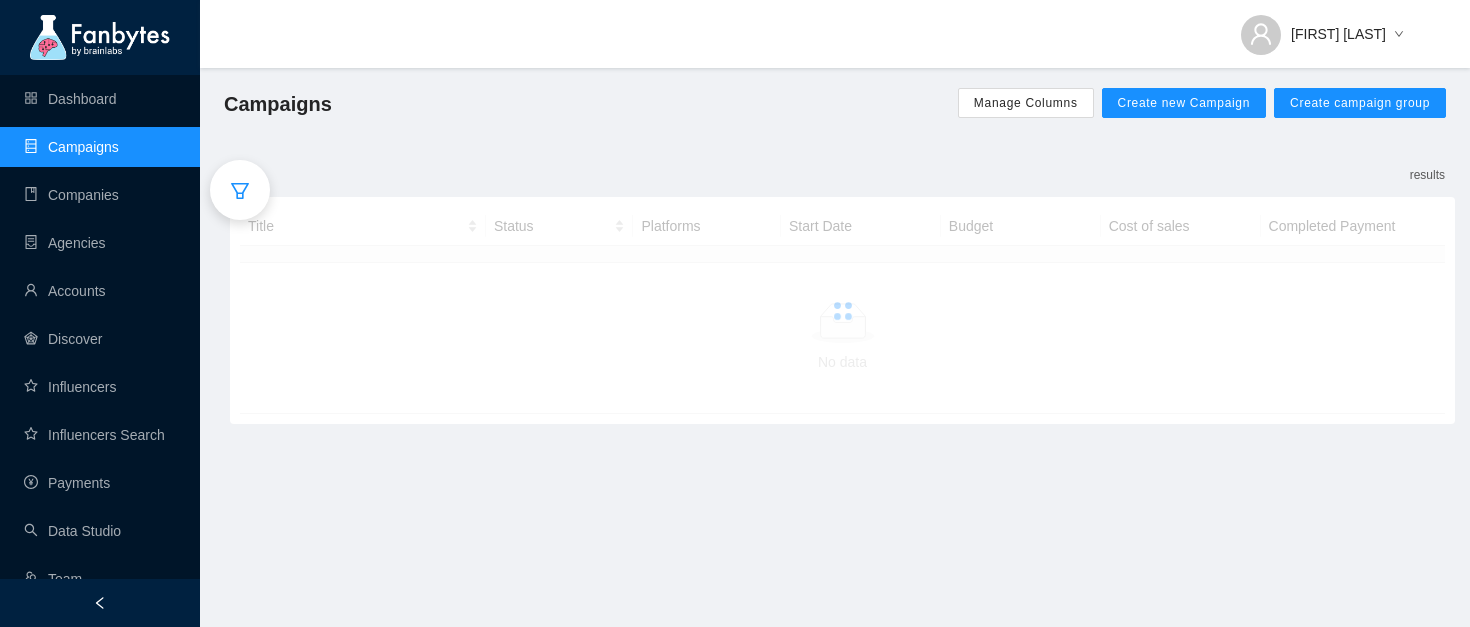 click at bounding box center (240, 190) 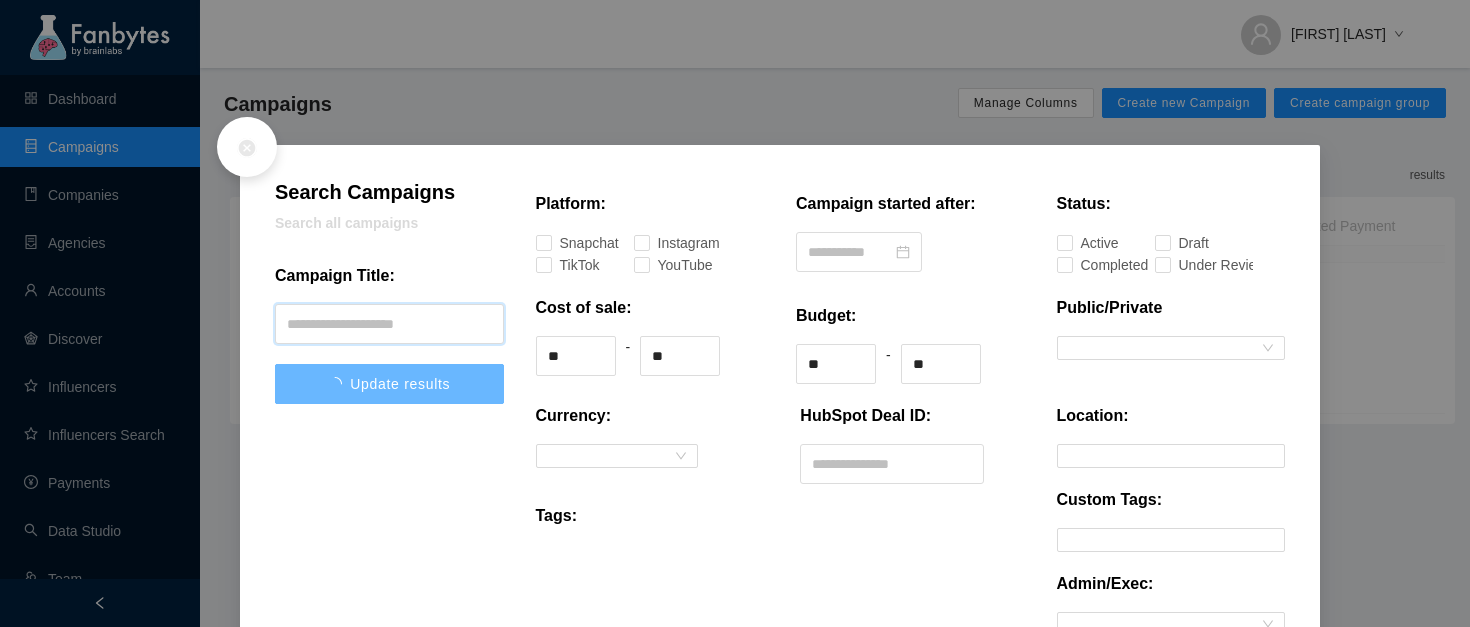 click at bounding box center (389, 324) 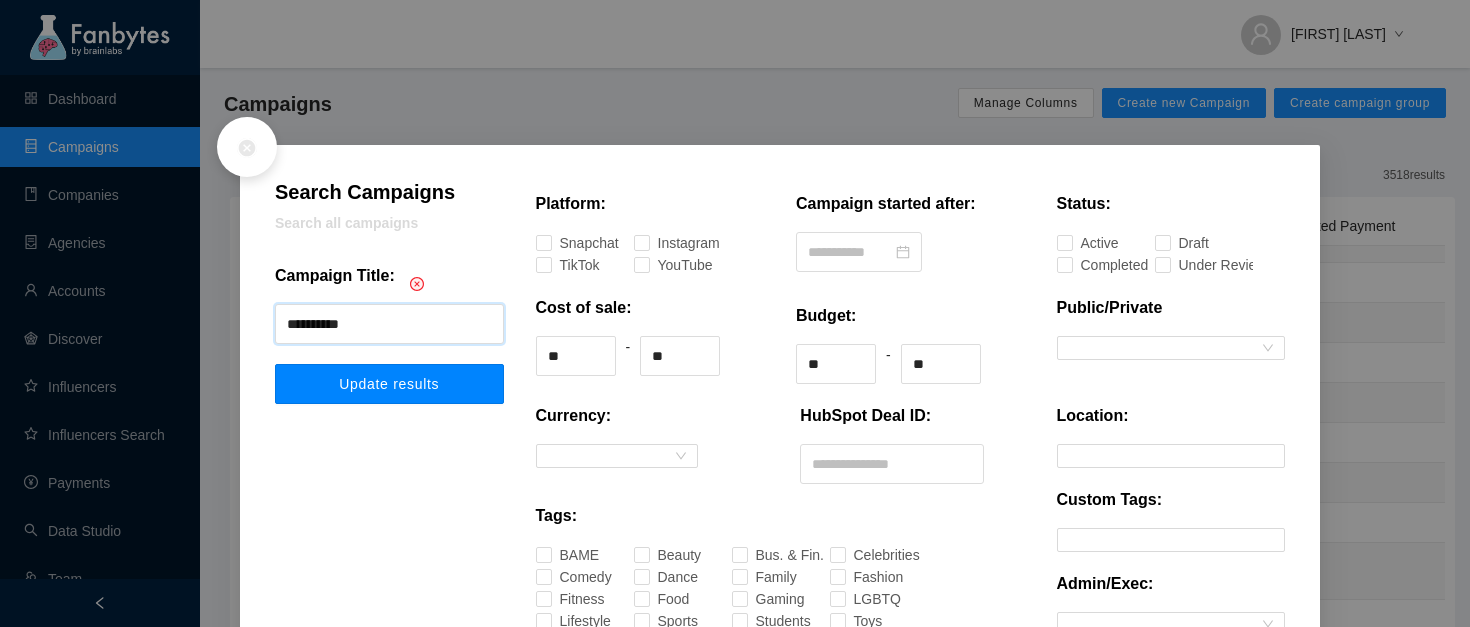type on "**********" 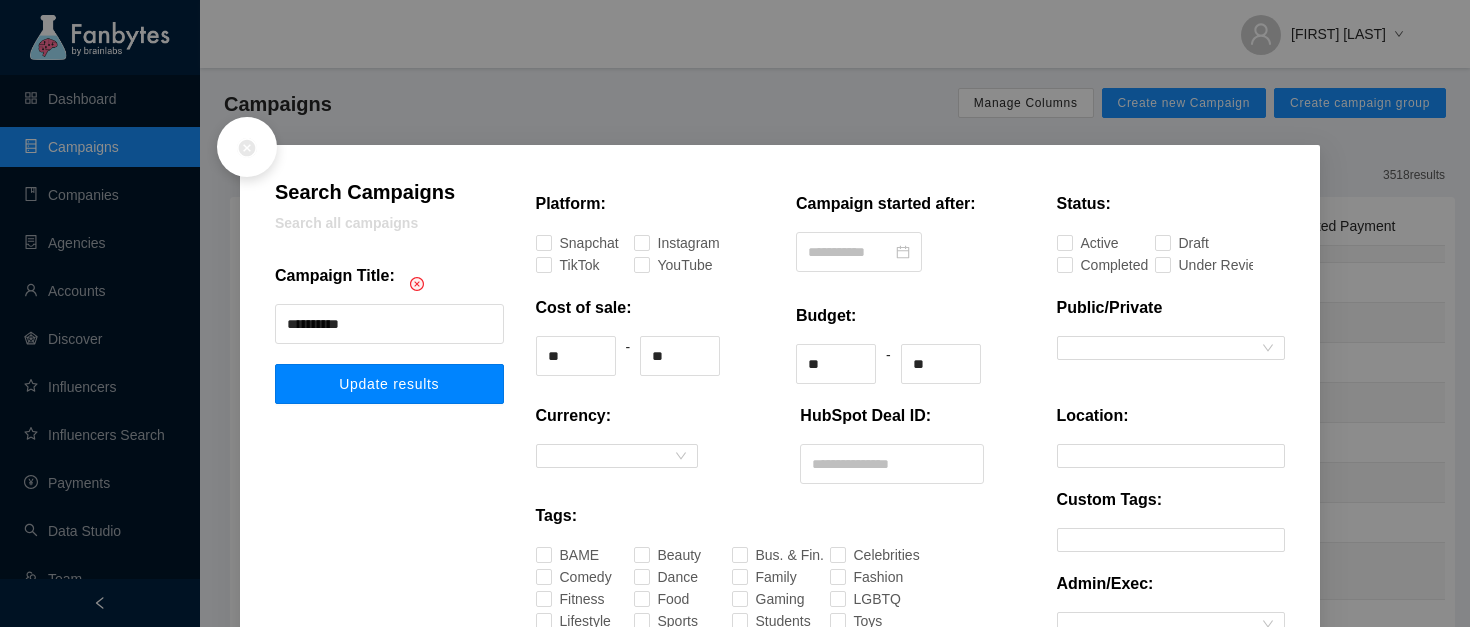 click on "Update results" at bounding box center (389, 384) 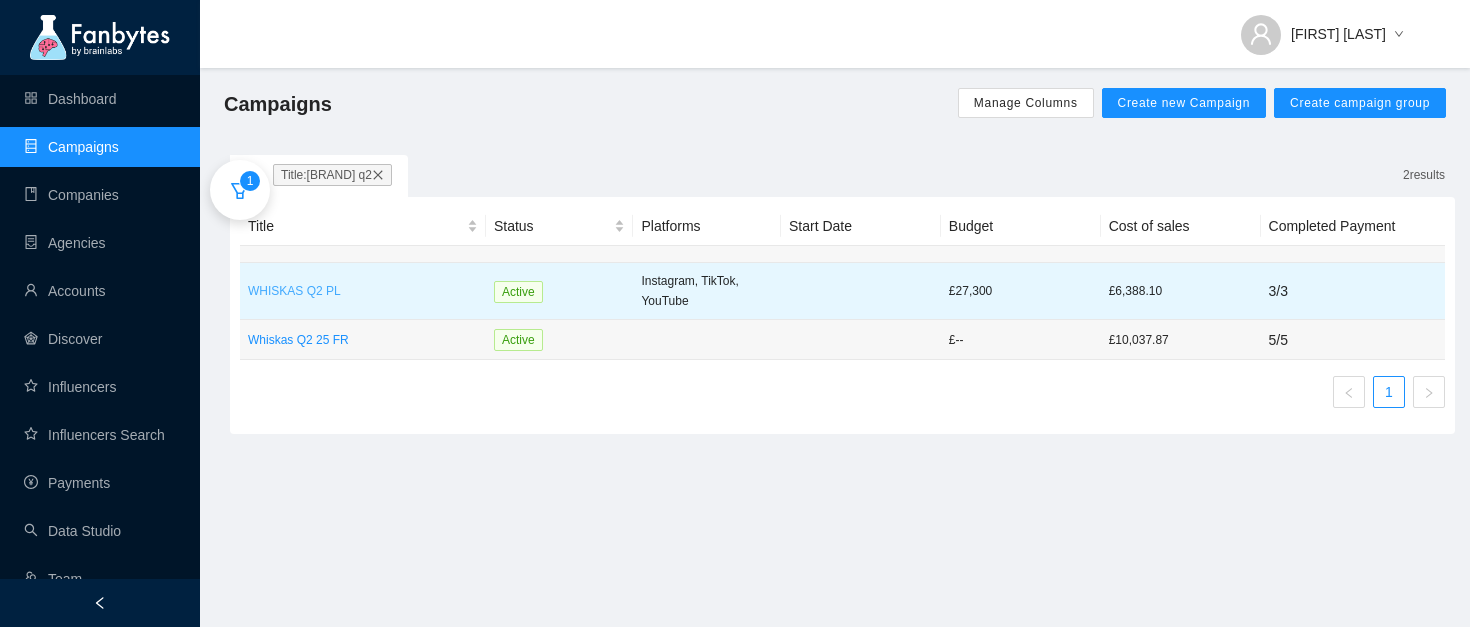 click on "WHISKAS Q2 PL" at bounding box center (363, 291) 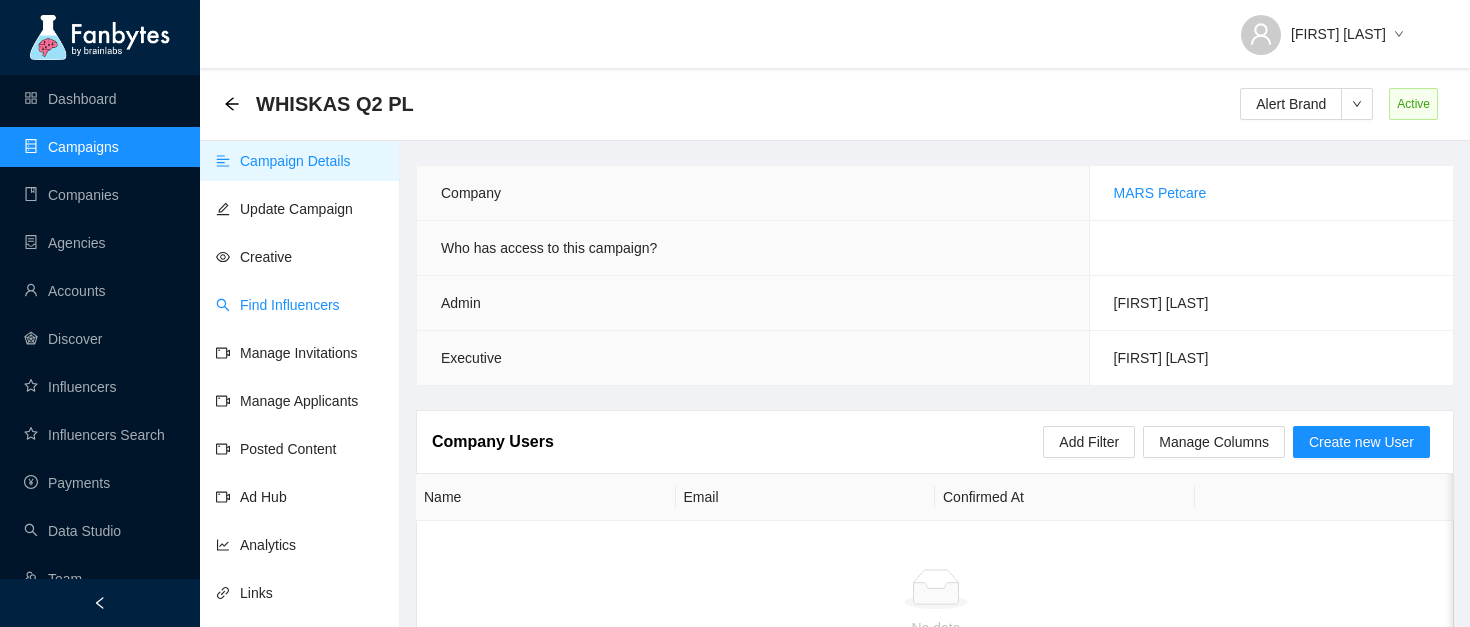 click on "Find Influencers" at bounding box center [278, 305] 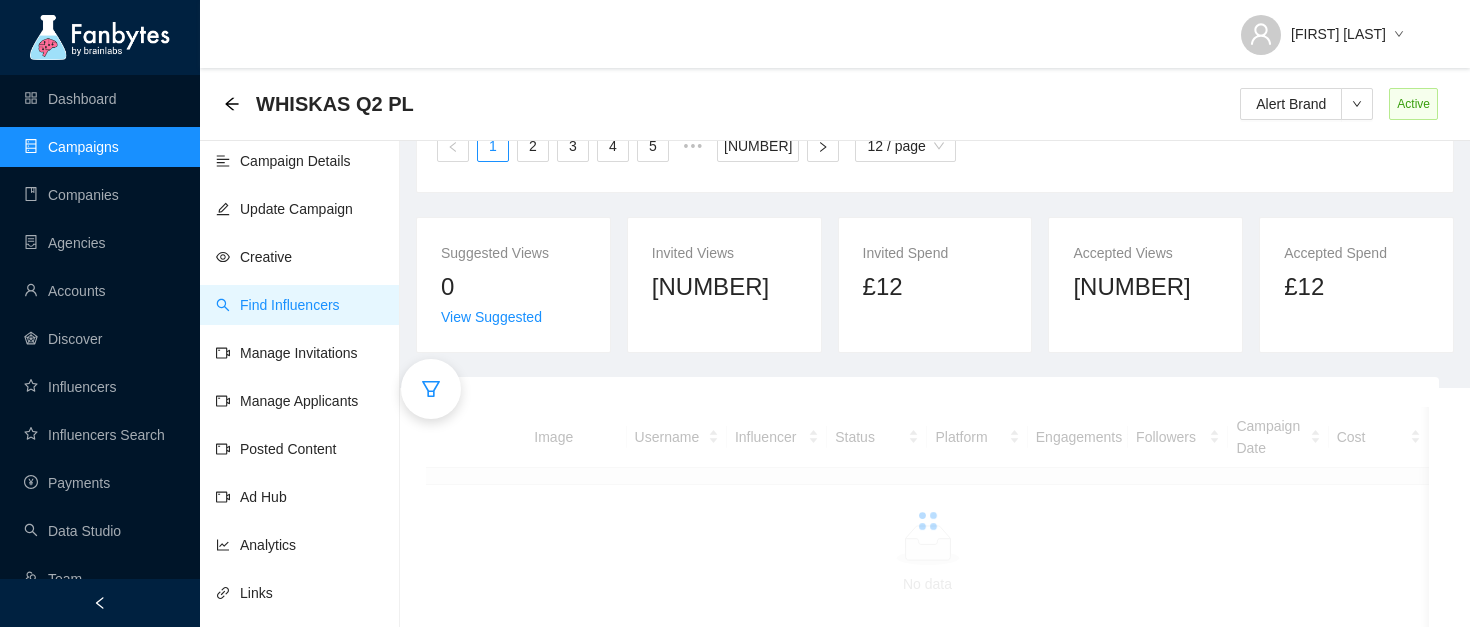 scroll, scrollTop: 272, scrollLeft: 0, axis: vertical 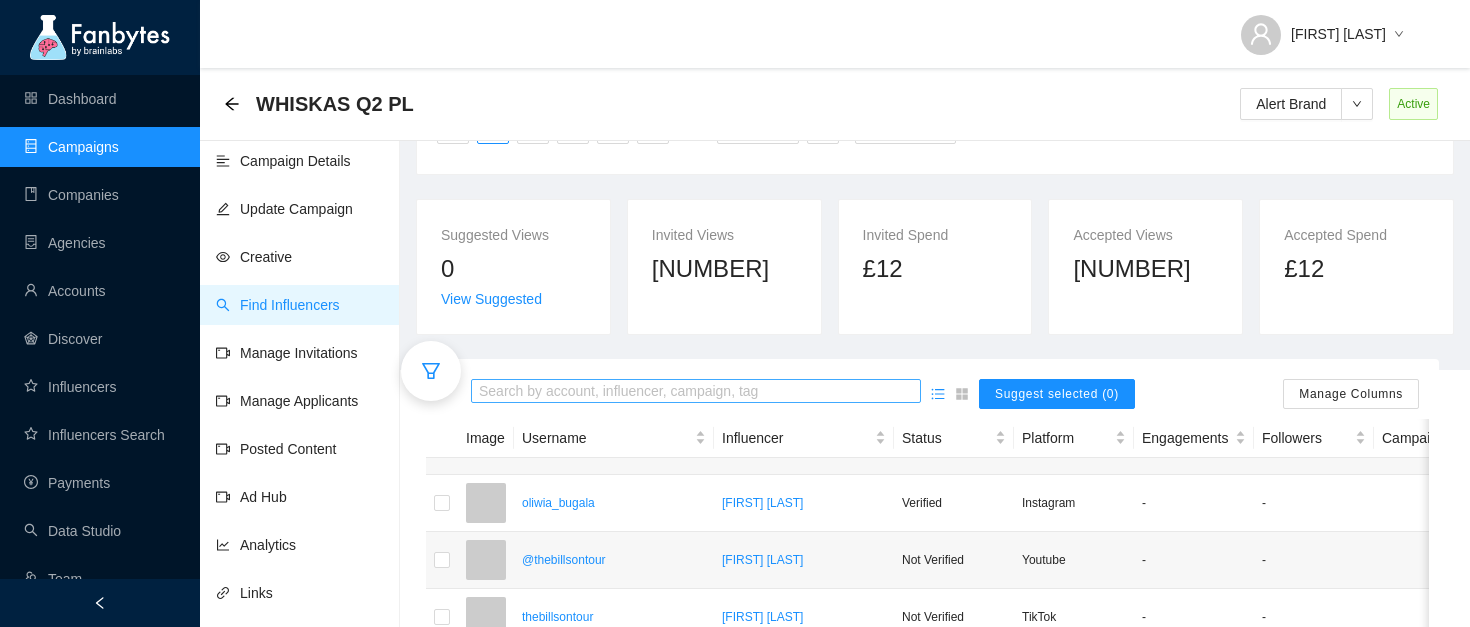 click on "Search by account, influencer, campaign, tag" at bounding box center (696, 391) 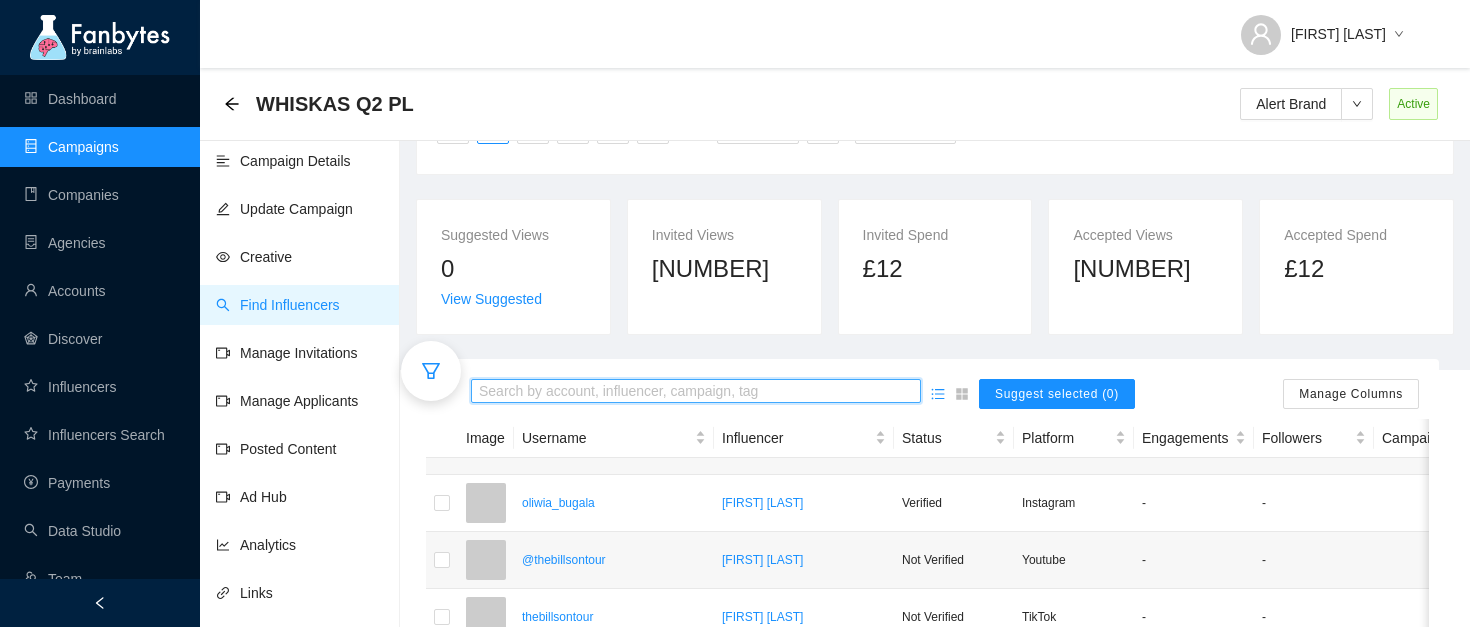 paste on "**********" 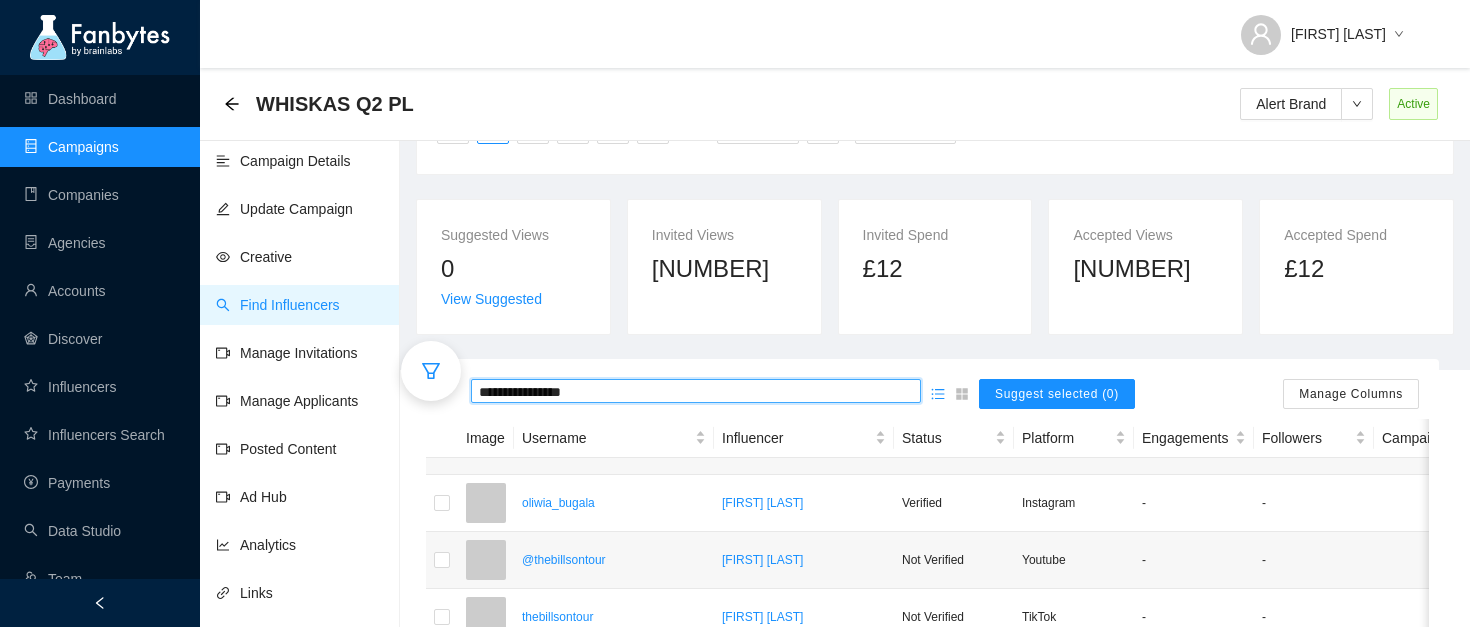 click on "**********" at bounding box center (696, 392) 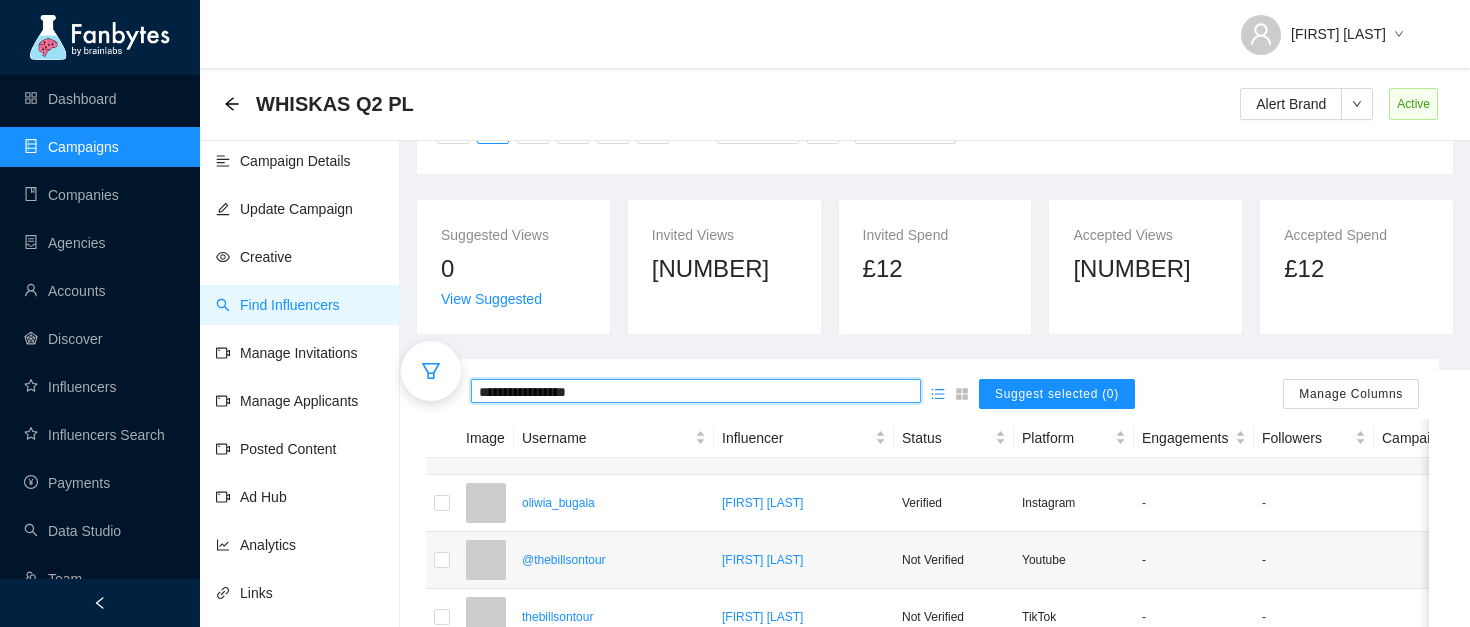 click on "**********" at bounding box center [696, 392] 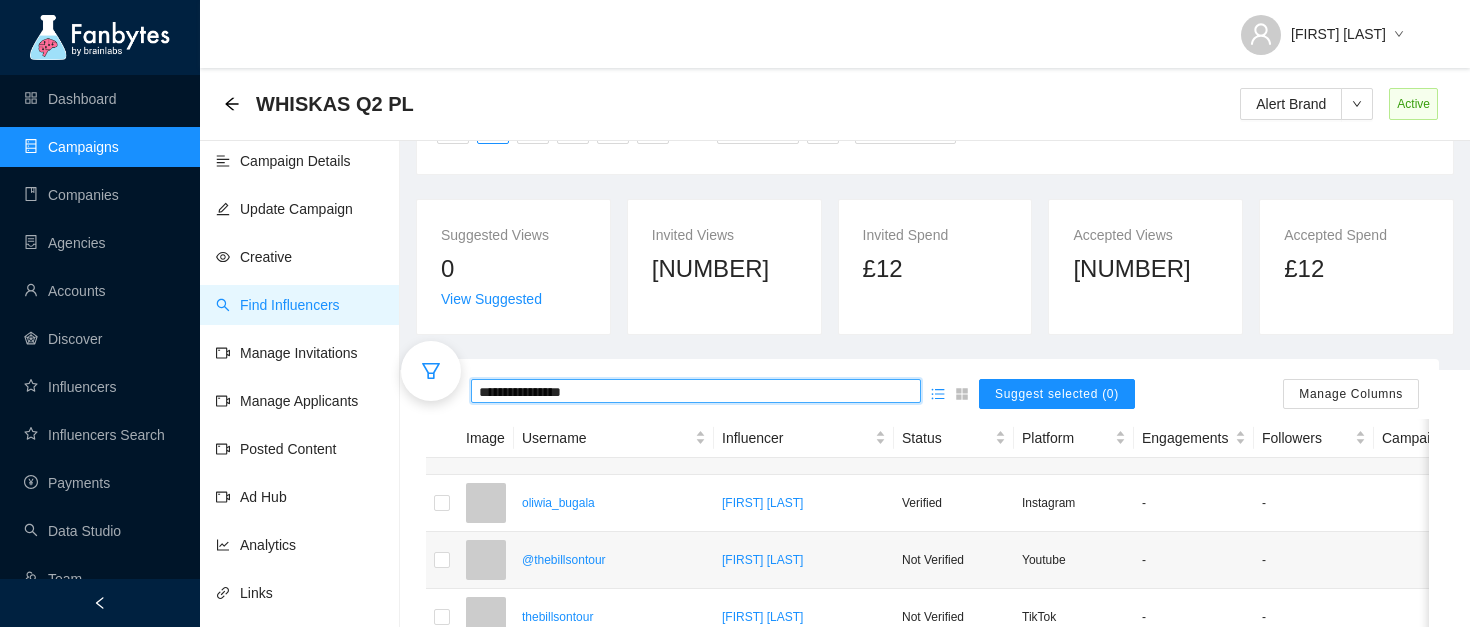 type on "**********" 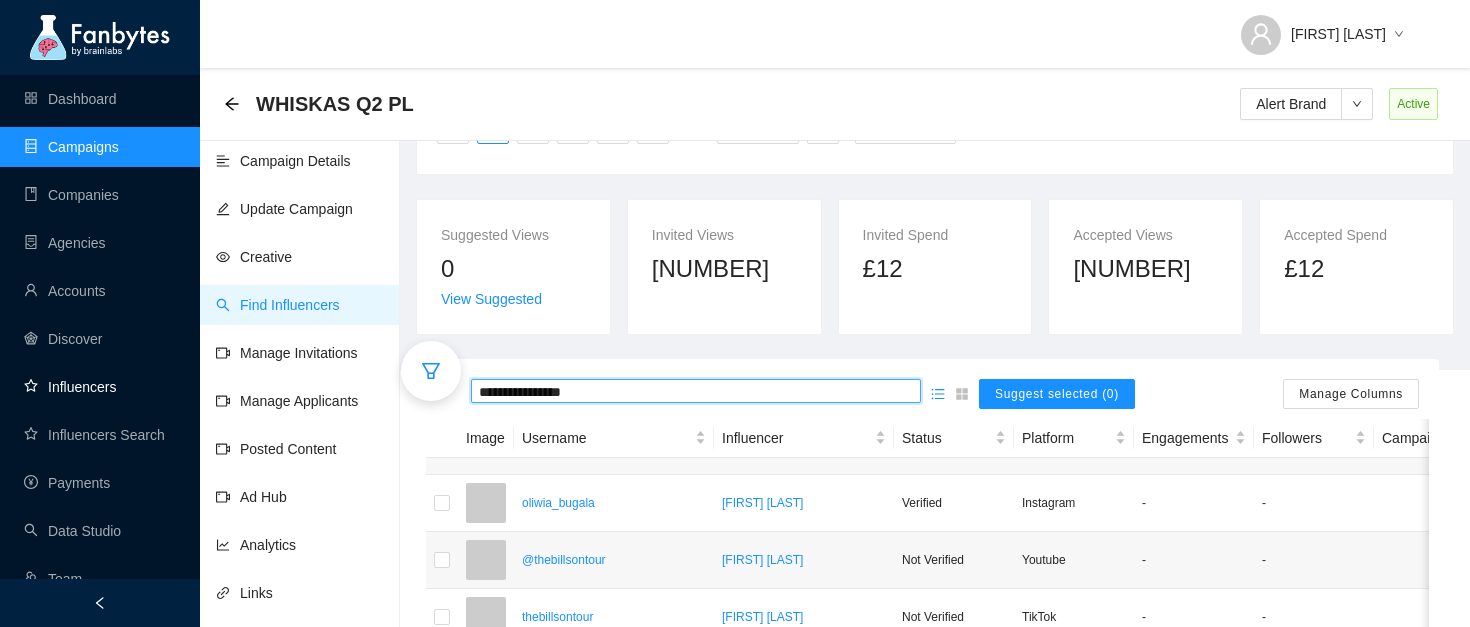 click on "Influencers" at bounding box center [70, 387] 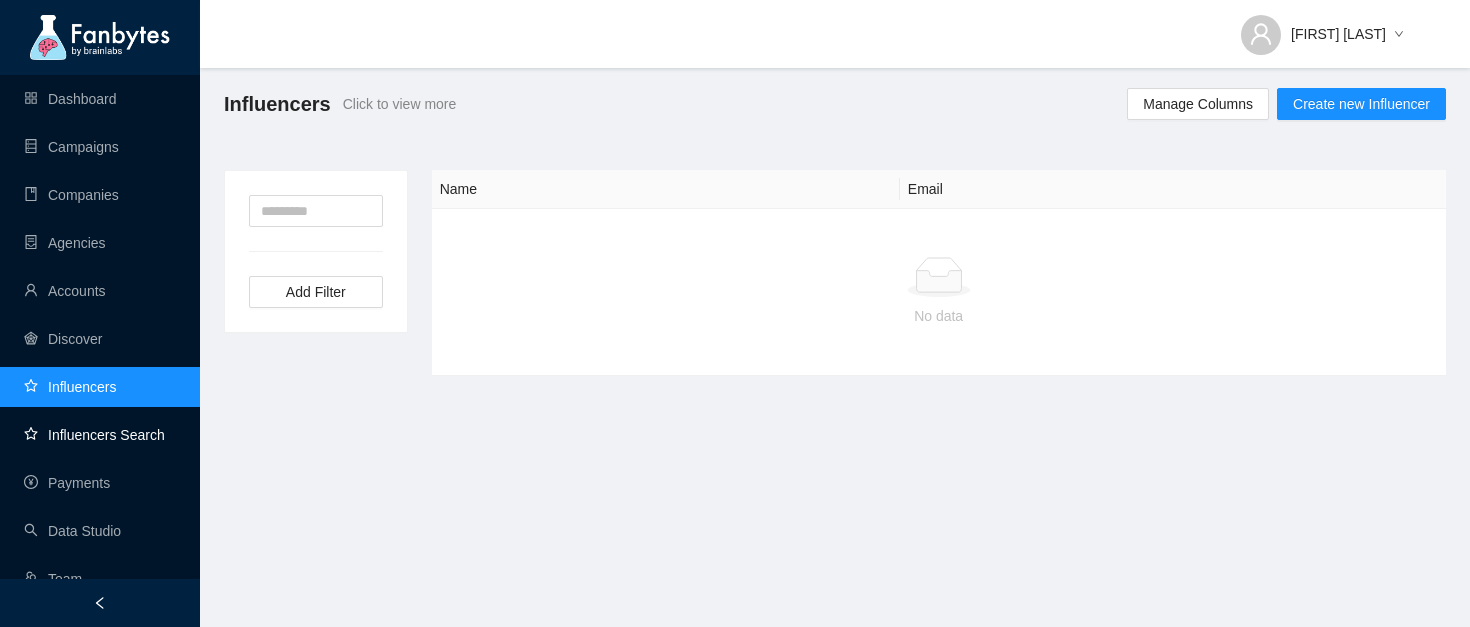 scroll, scrollTop: 0, scrollLeft: 0, axis: both 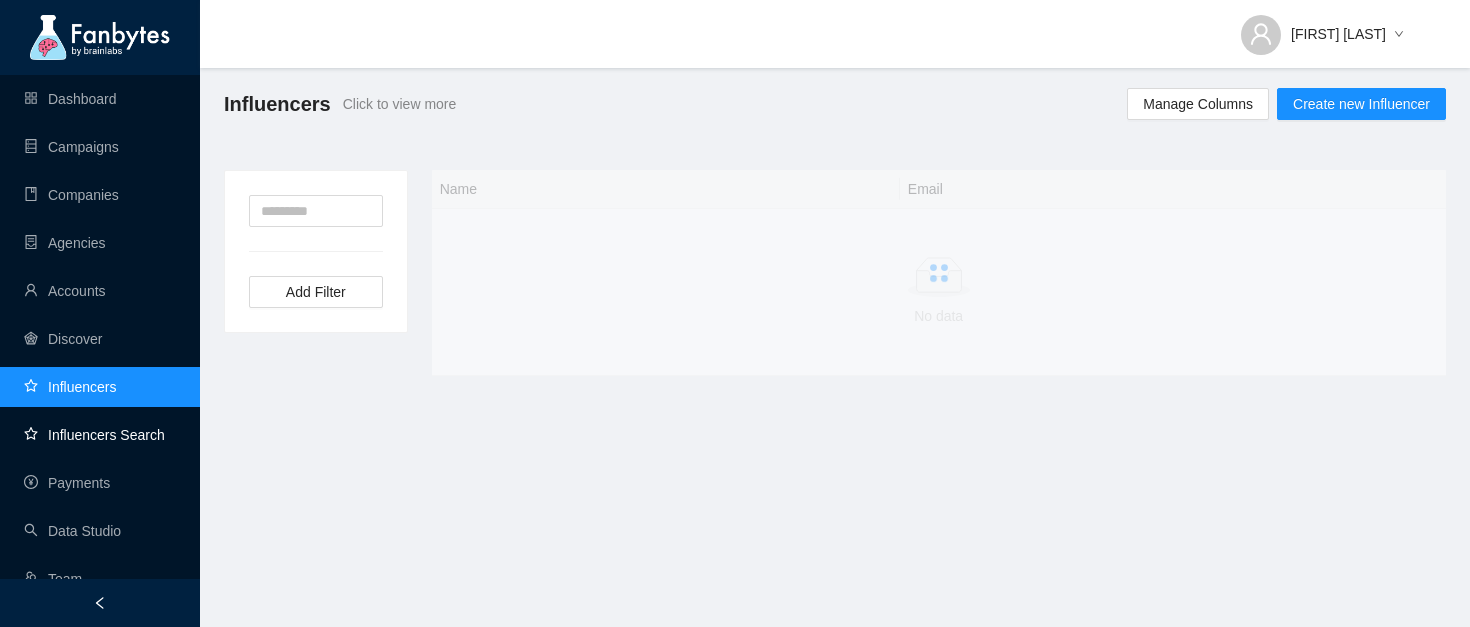 click on "Influencers Search" at bounding box center (94, 435) 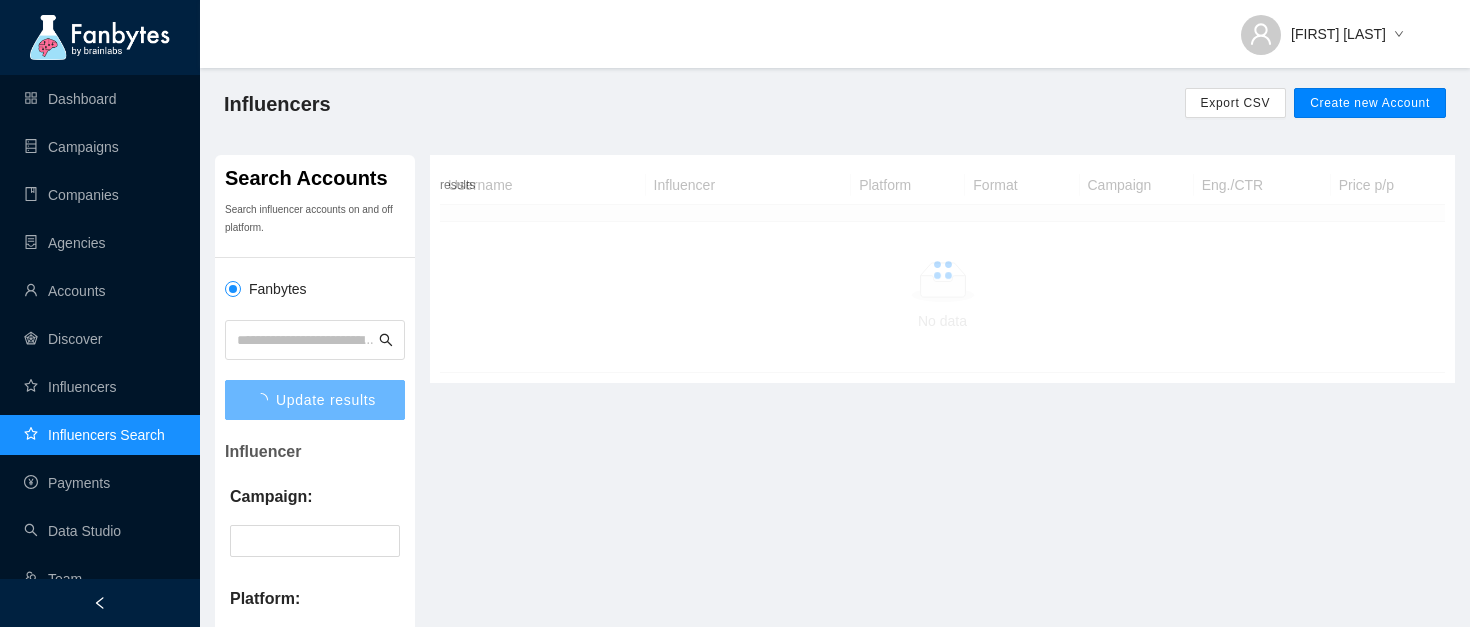 click on "Create new Account" at bounding box center (1370, 103) 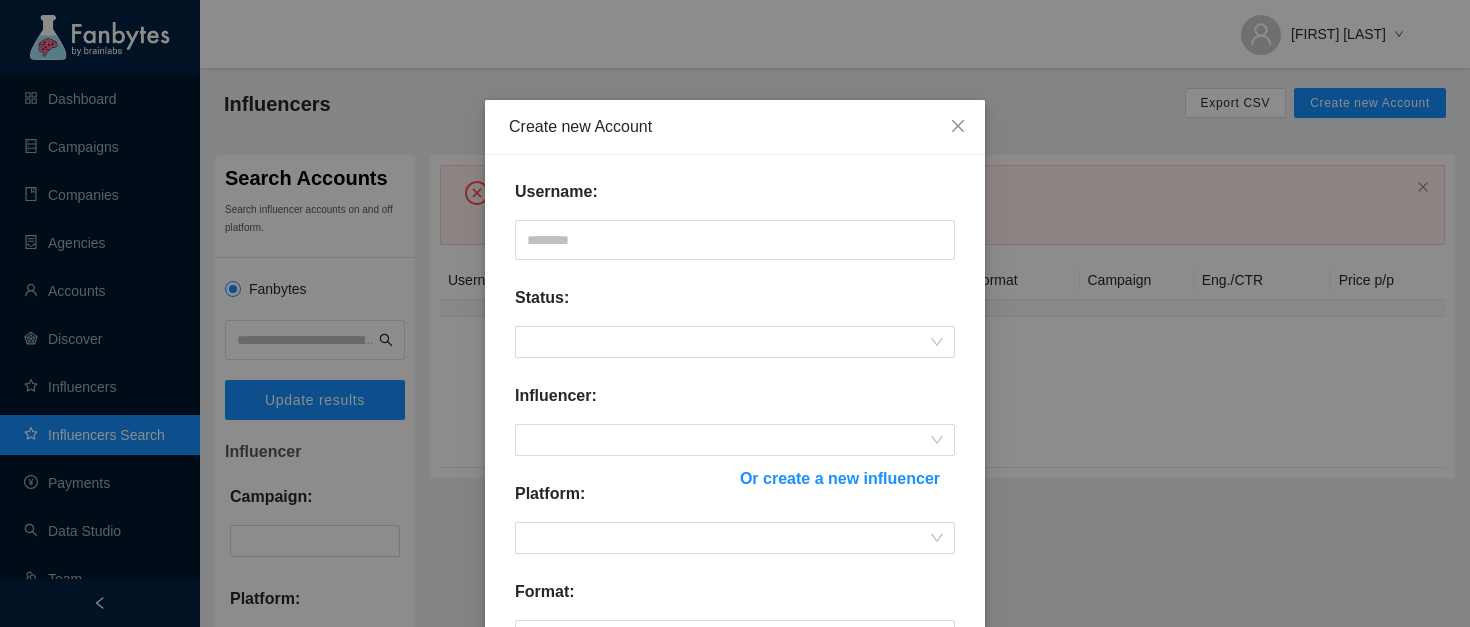 click on "Username: Status: Influencer: Or create a new influencer Platform: Format: Cpm Payout: ** Tags:   Select... Active: Sales appropriate?: Cancel Submit" at bounding box center [735, 640] 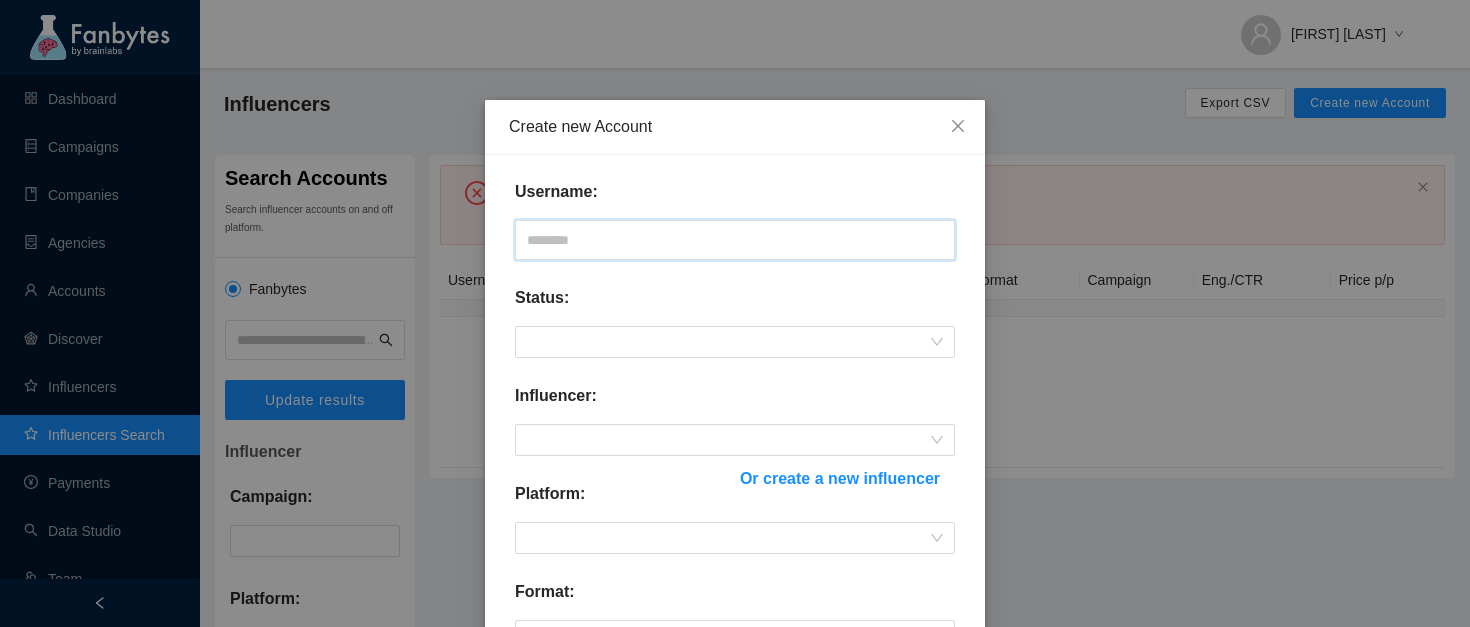 click at bounding box center [735, 240] 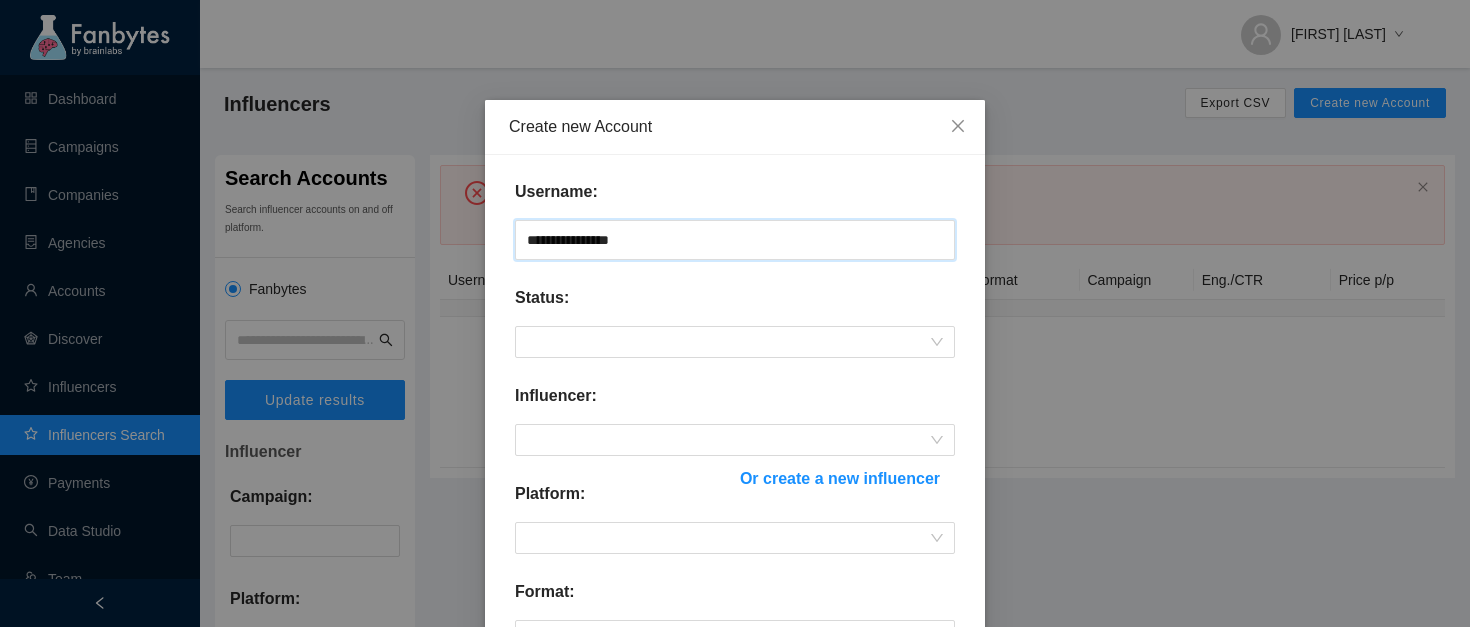 type on "**********" 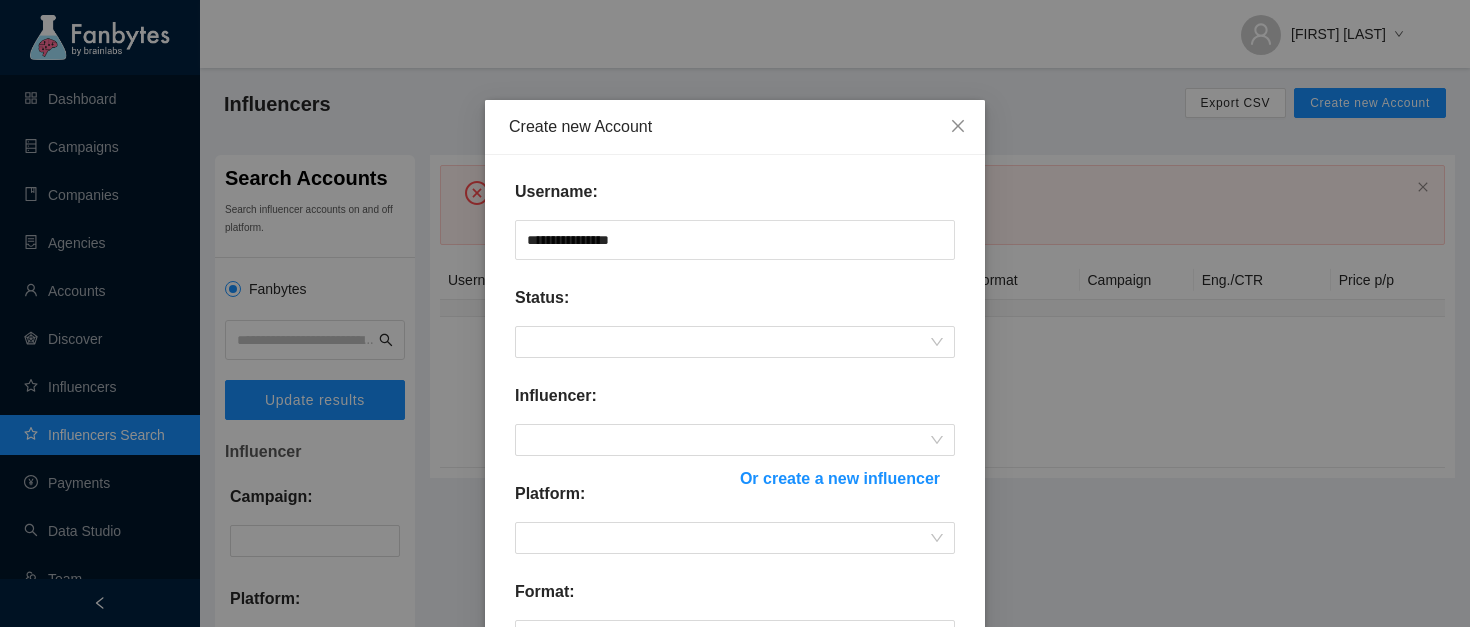 click on "**********" at bounding box center [735, 640] 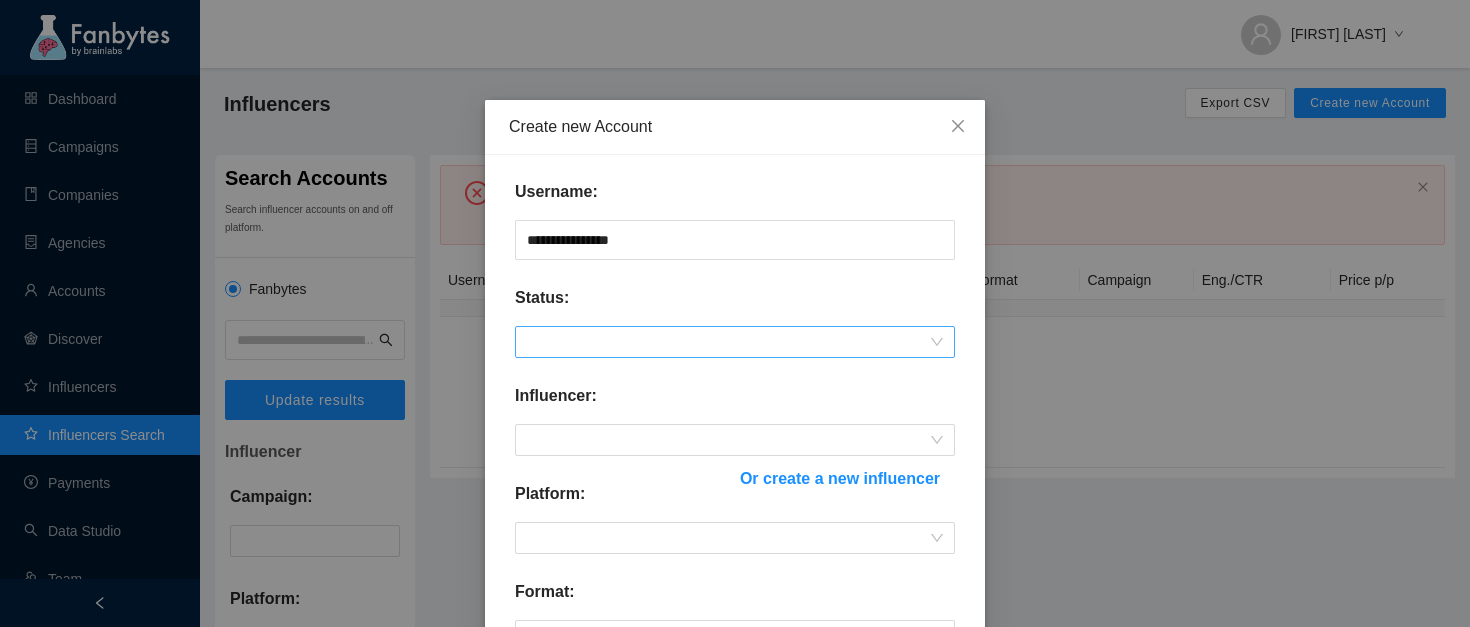 click at bounding box center (735, 342) 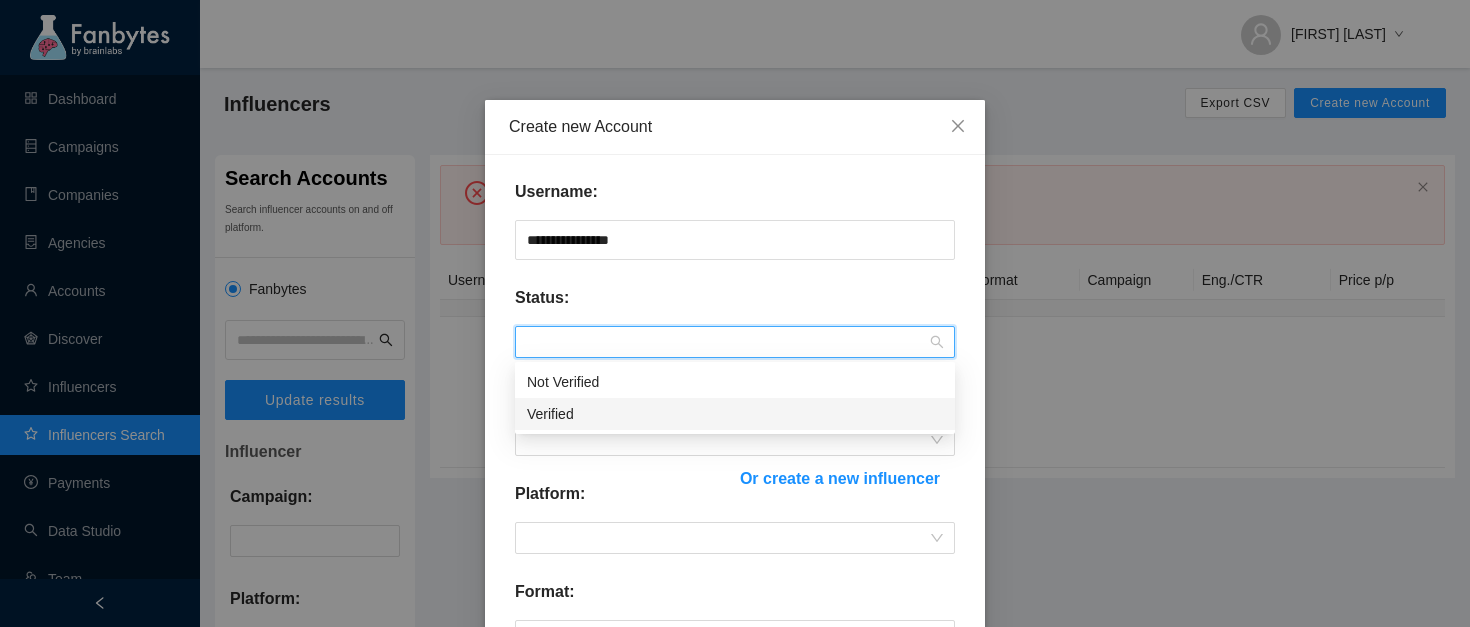 click on "Verified" at bounding box center [735, 414] 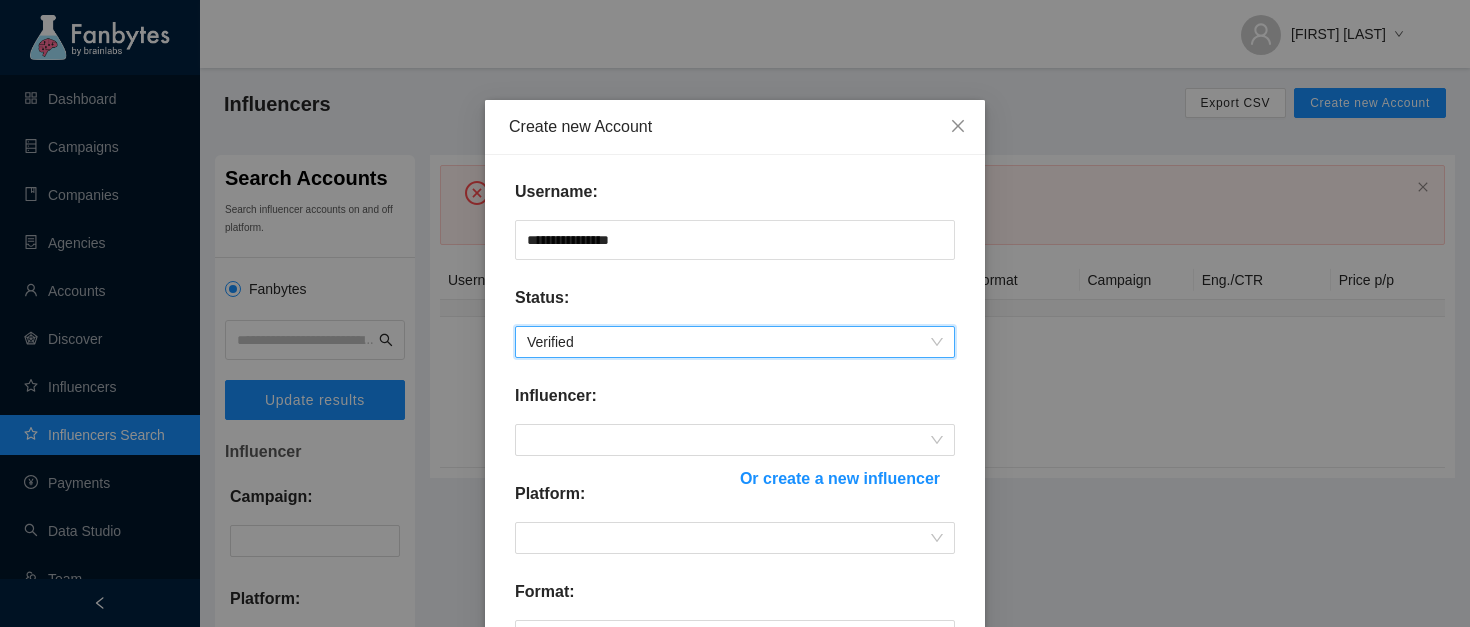 click on "Verified" at bounding box center (735, 342) 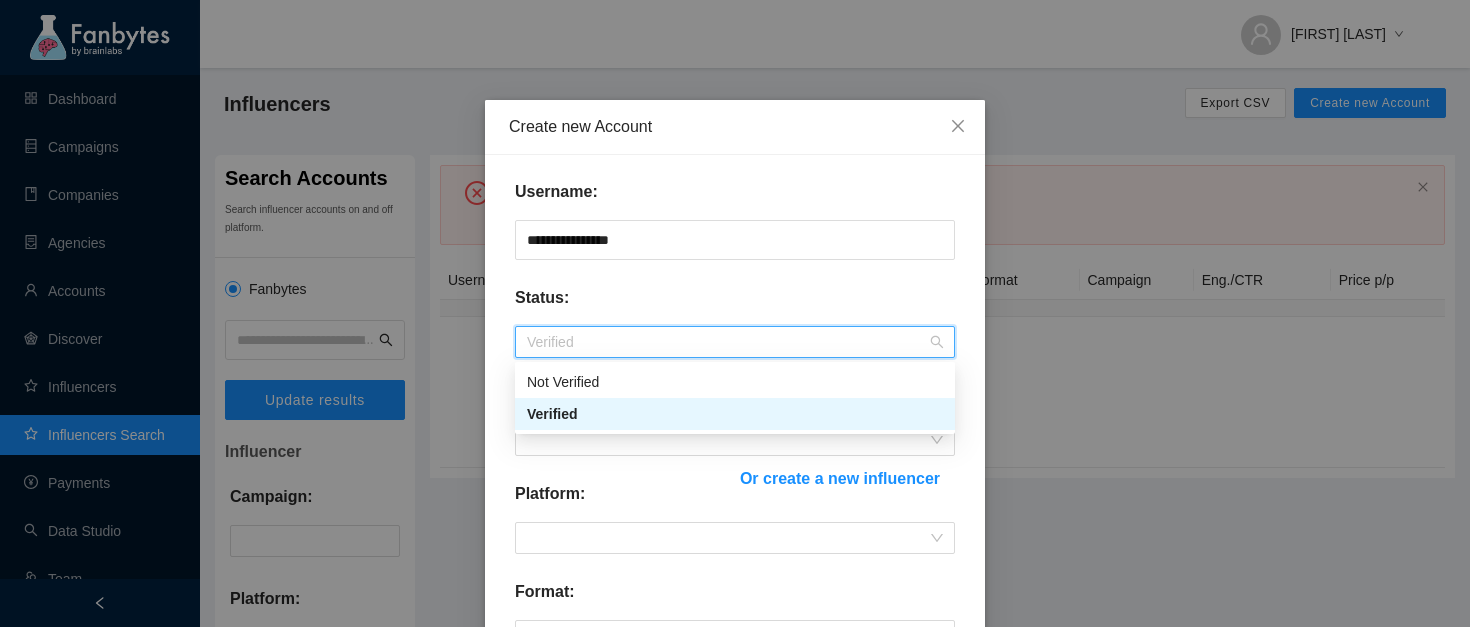 click on "Verified" at bounding box center [735, 414] 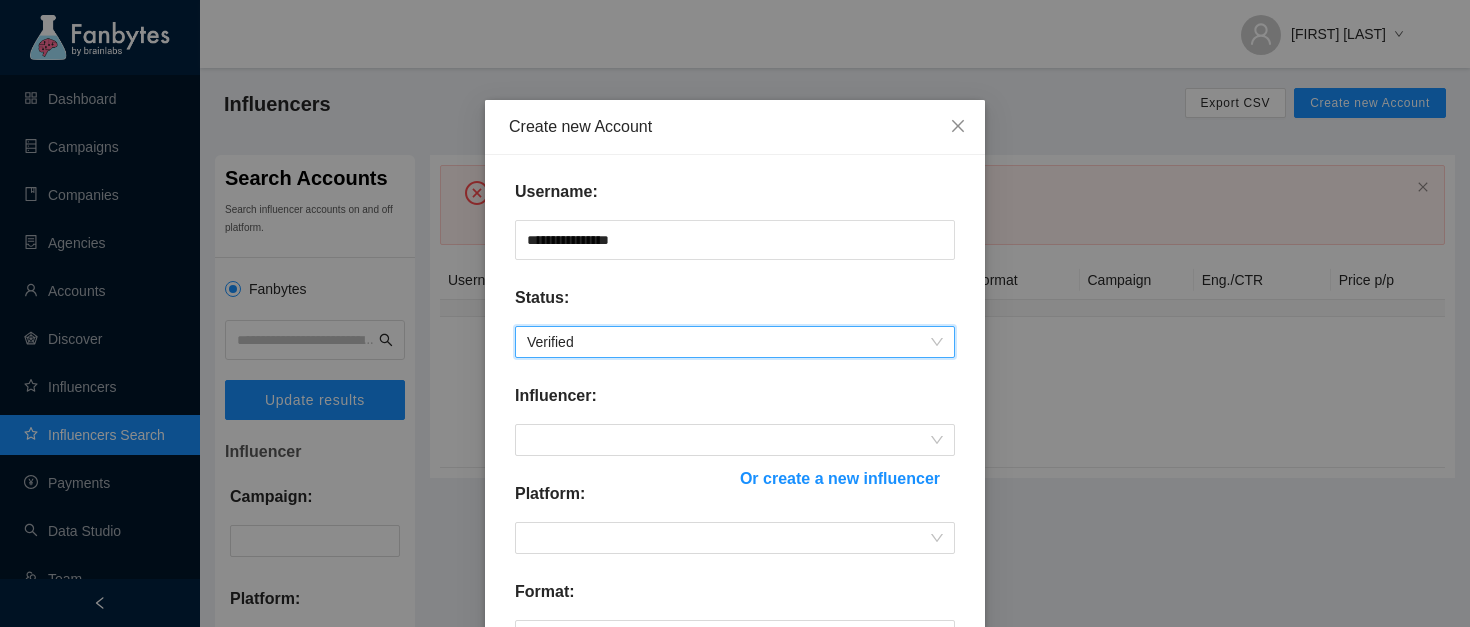 click on "**********" at bounding box center [735, 640] 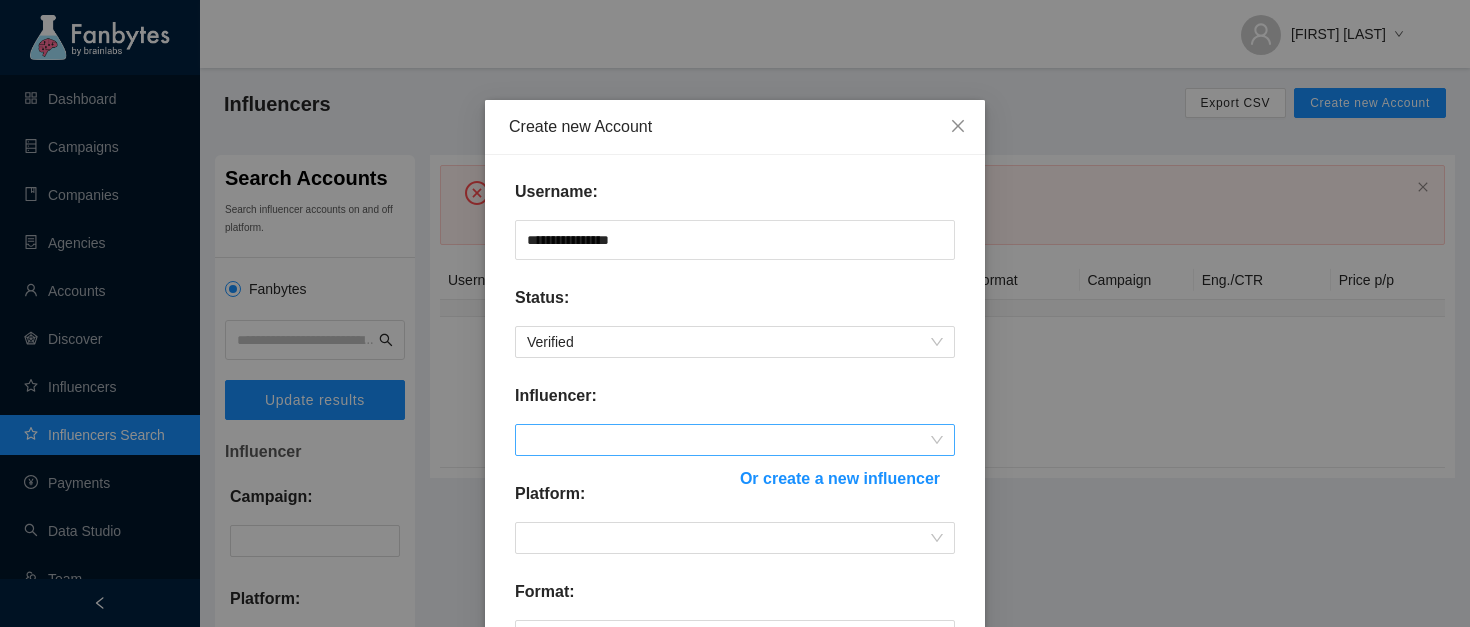 click at bounding box center [735, 440] 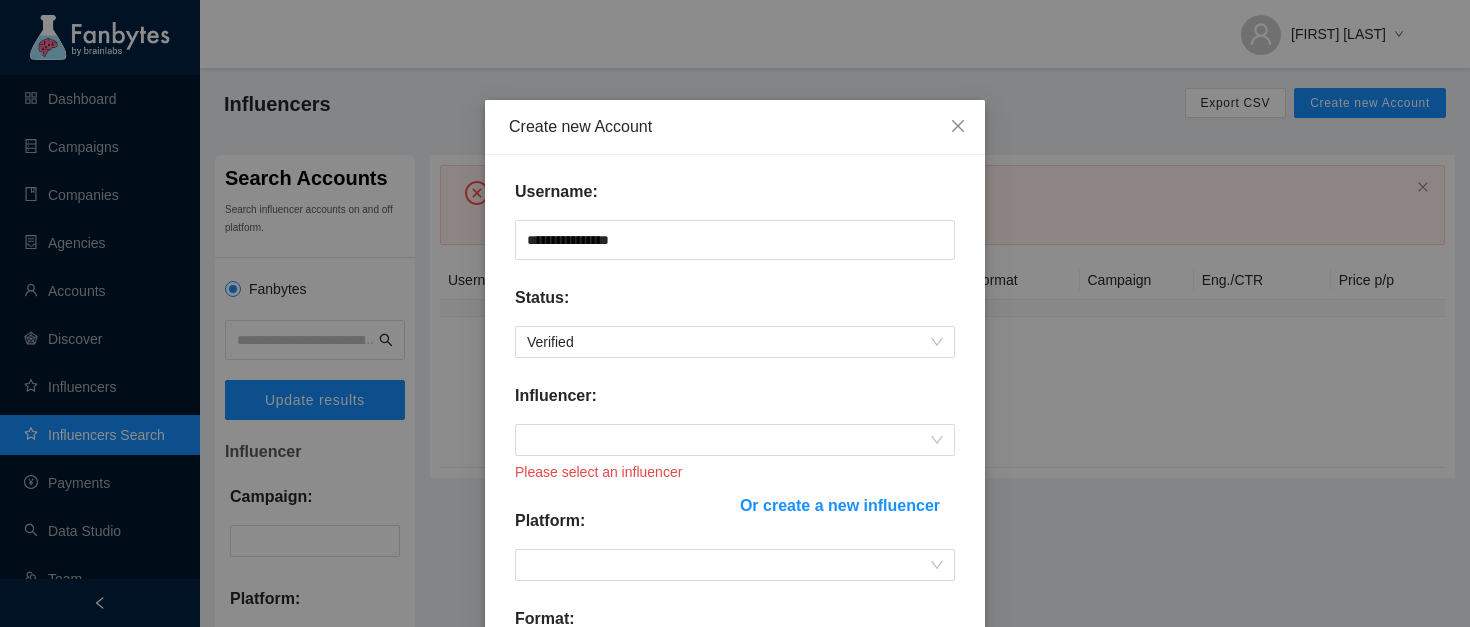 click on "**********" at bounding box center [735, 654] 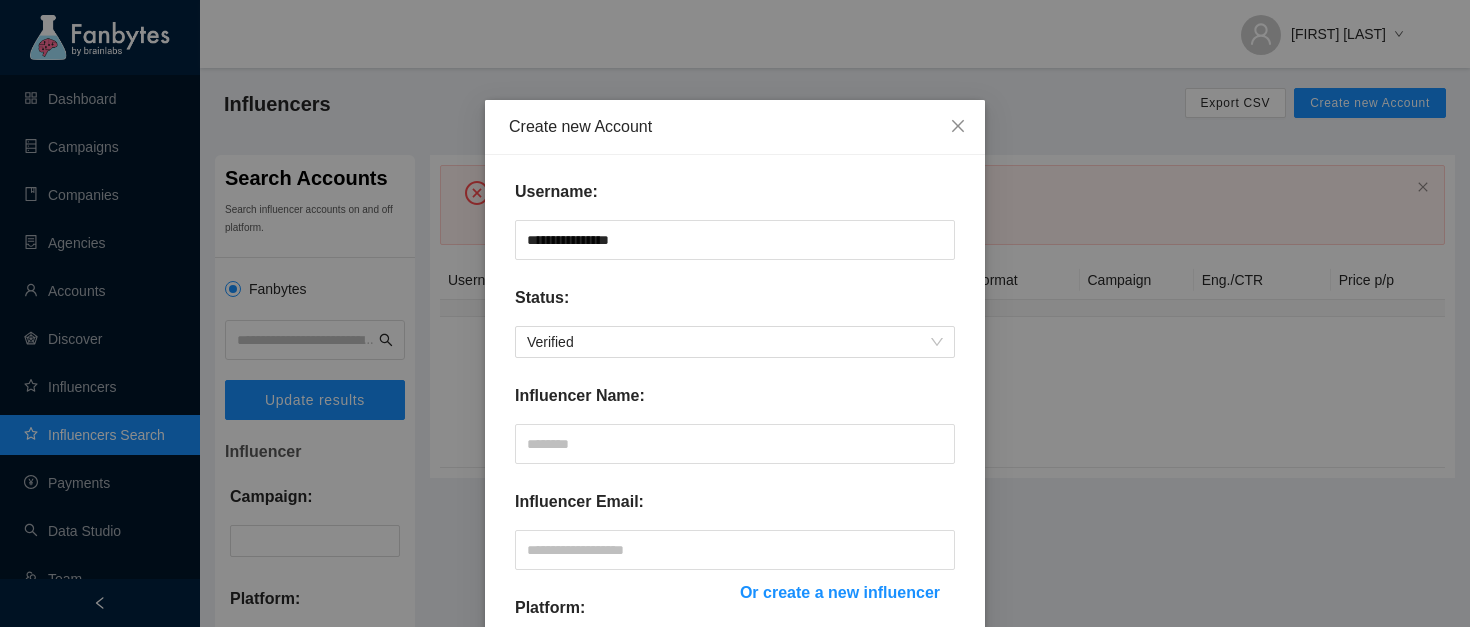 scroll, scrollTop: 118, scrollLeft: 0, axis: vertical 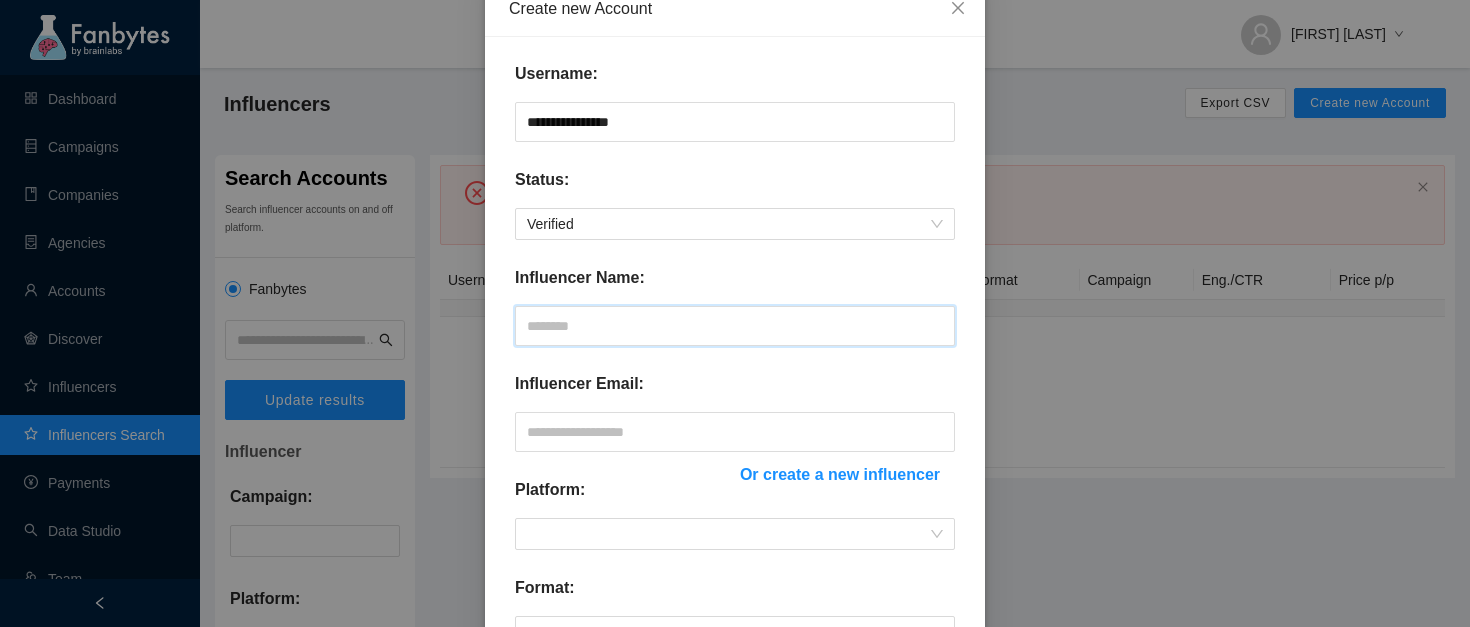 click at bounding box center (735, 326) 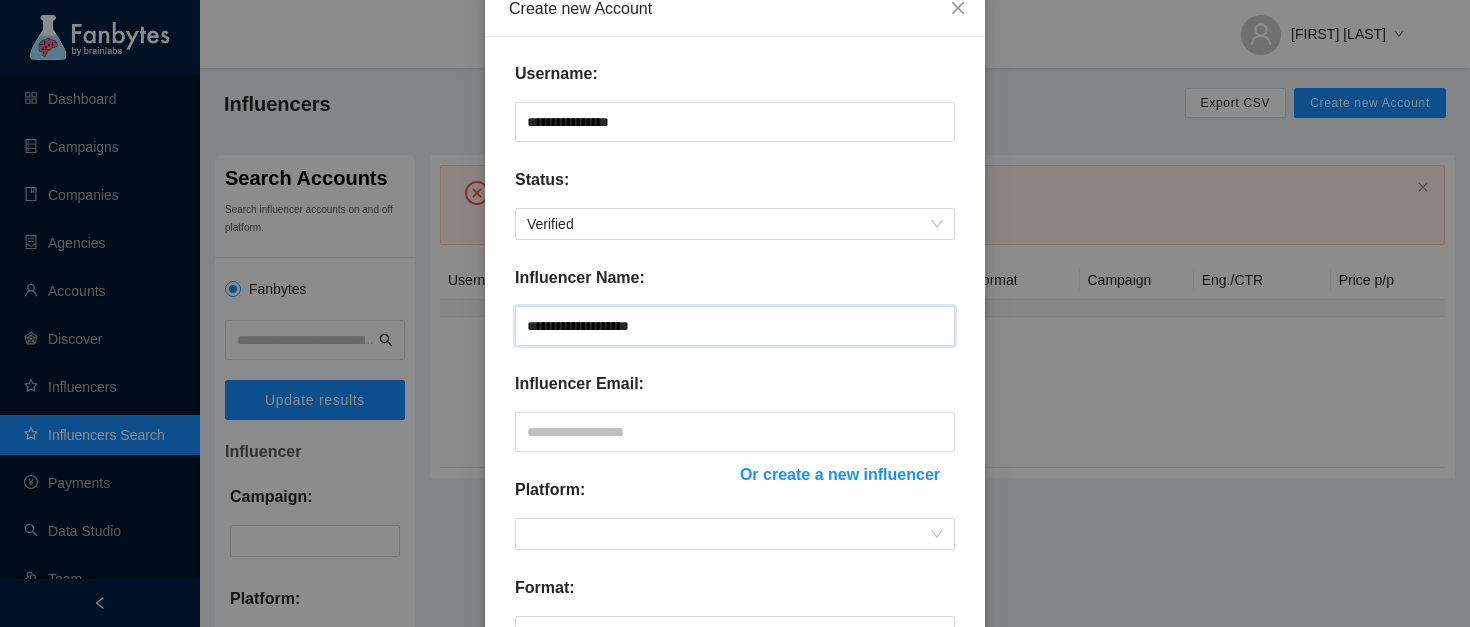 type on "**********" 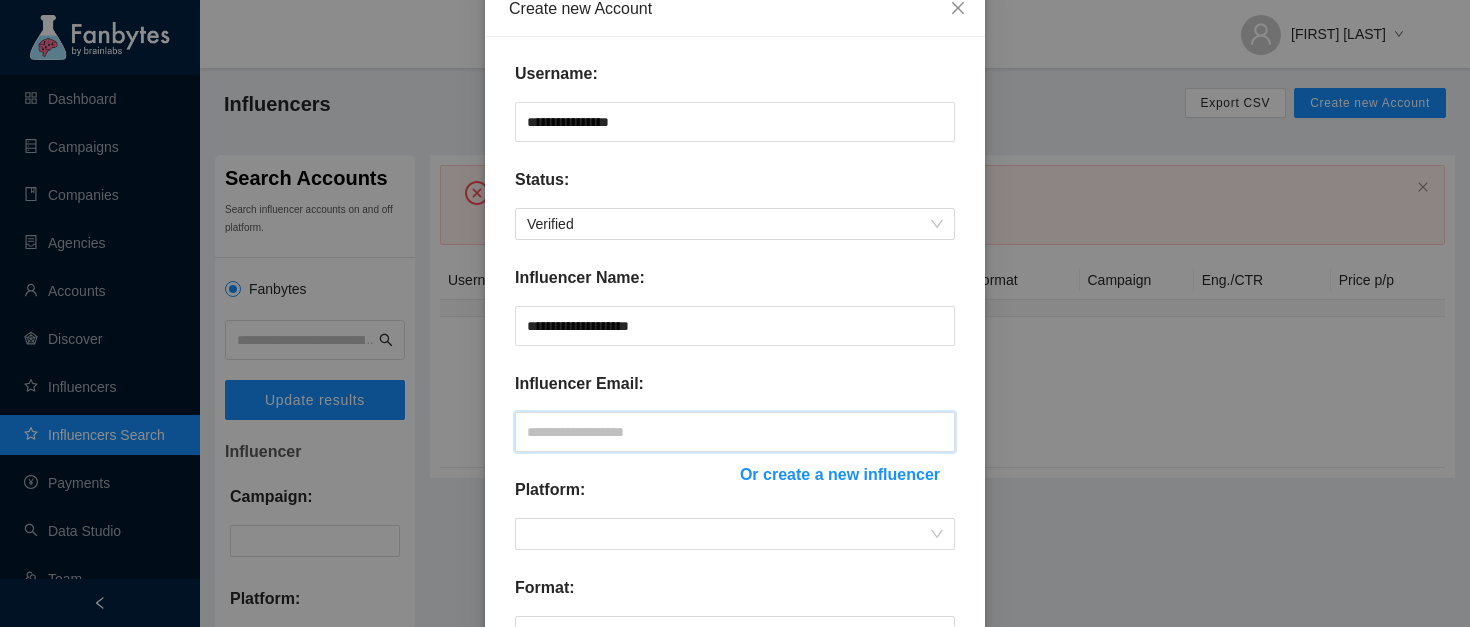 click at bounding box center [735, 432] 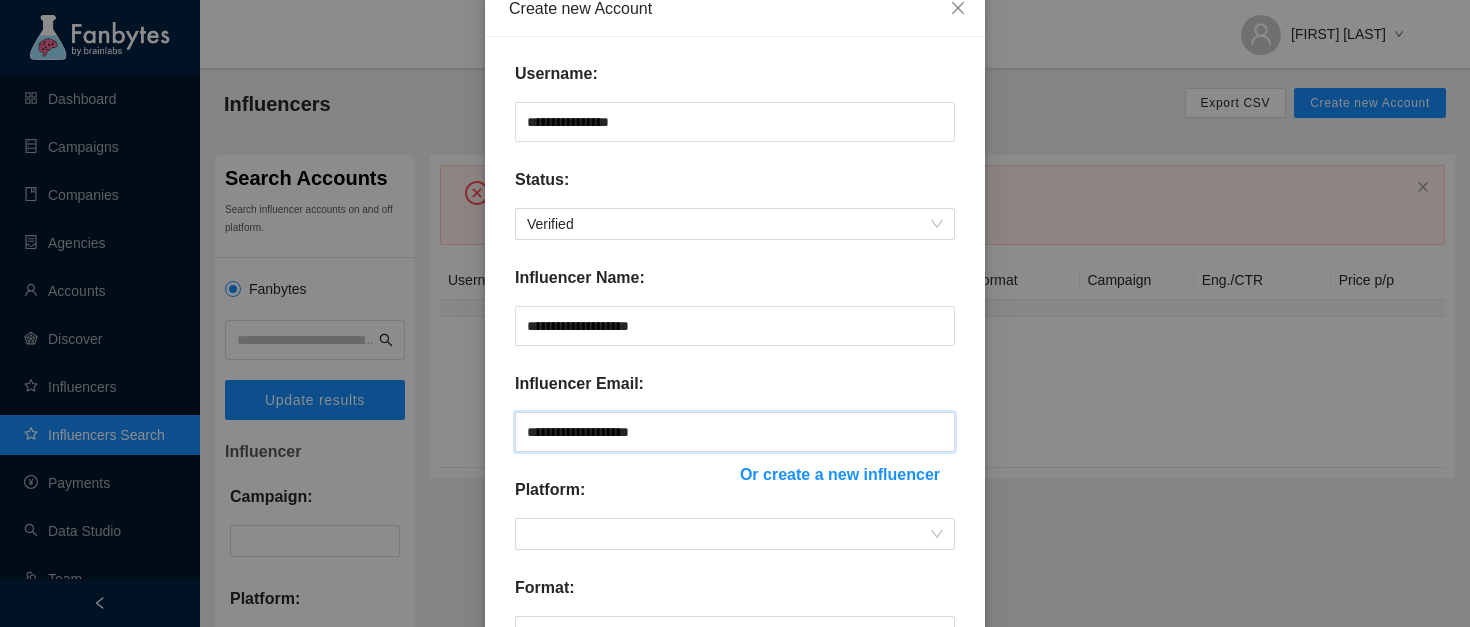 type on "**********" 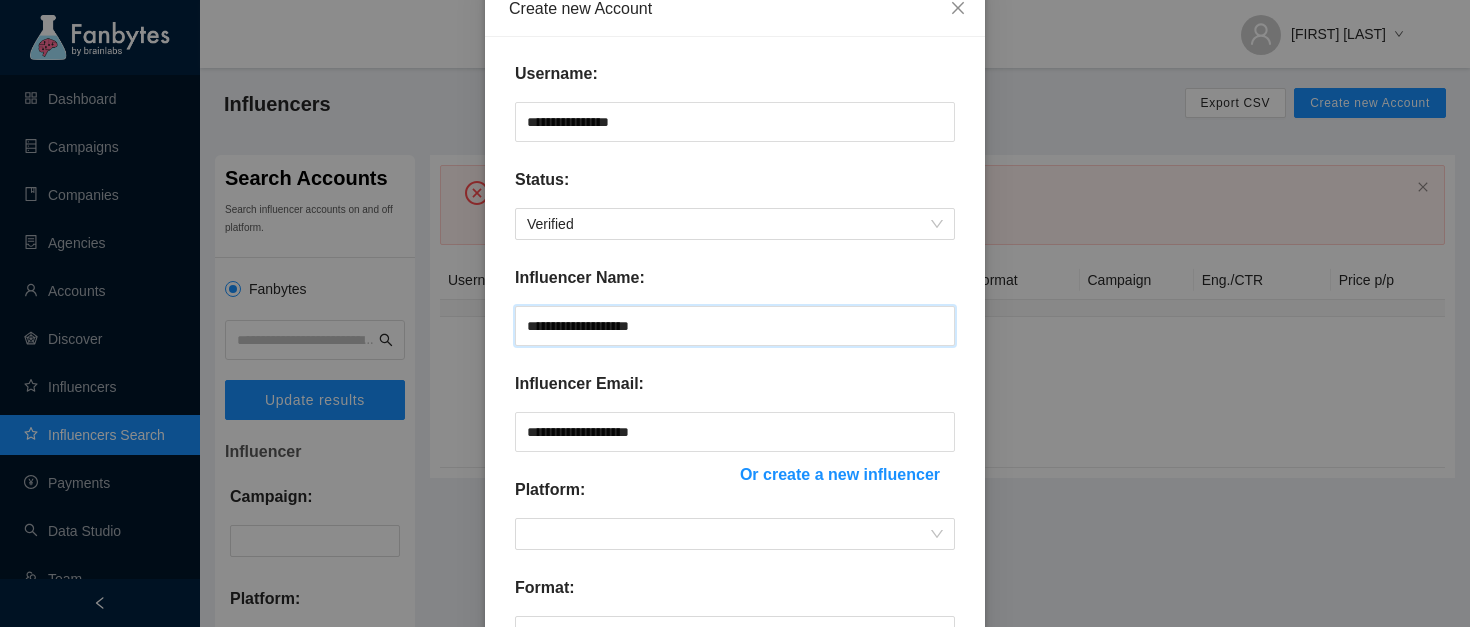 drag, startPoint x: 705, startPoint y: 313, endPoint x: 721, endPoint y: 319, distance: 17.088007 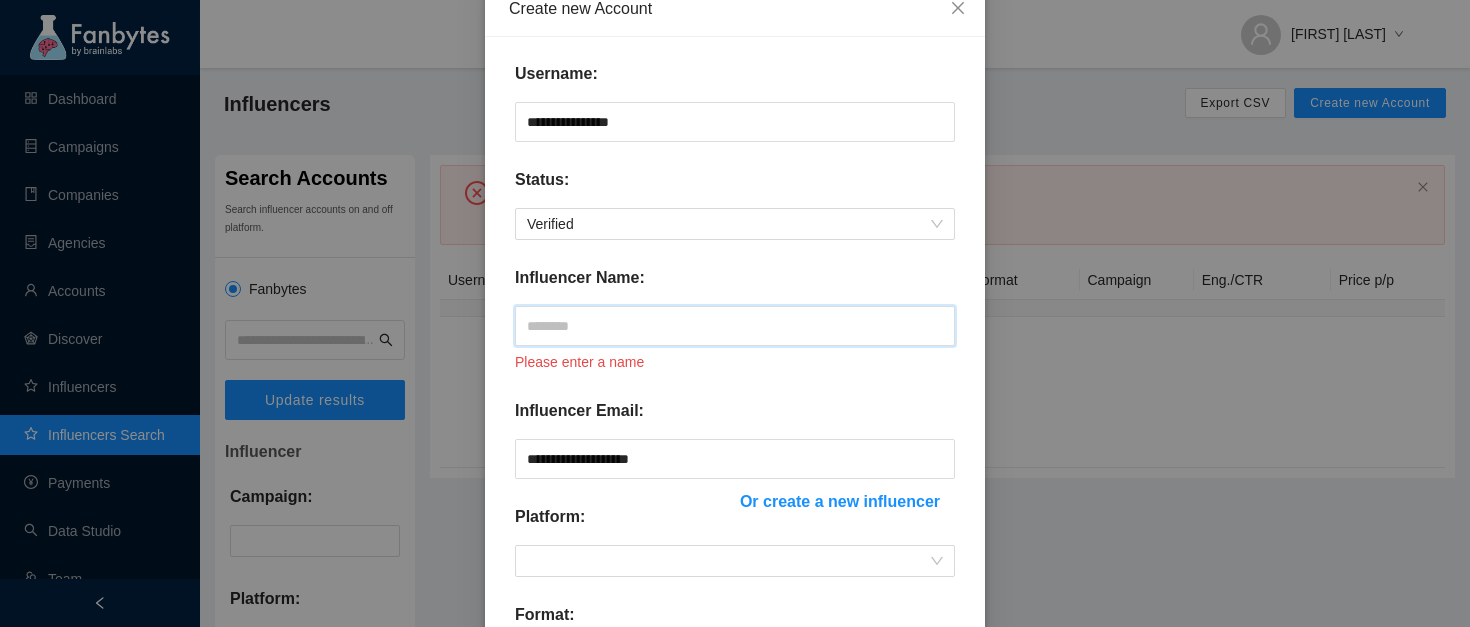 paste on "**********" 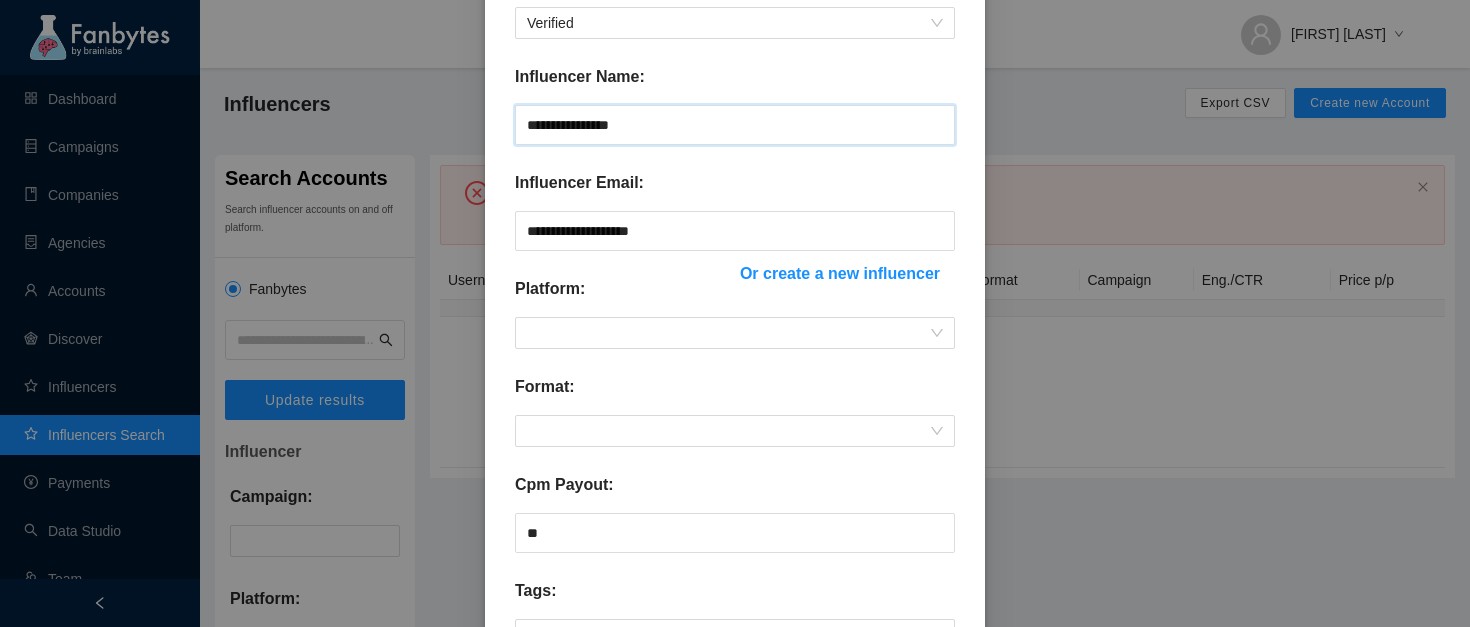 scroll, scrollTop: 324, scrollLeft: 0, axis: vertical 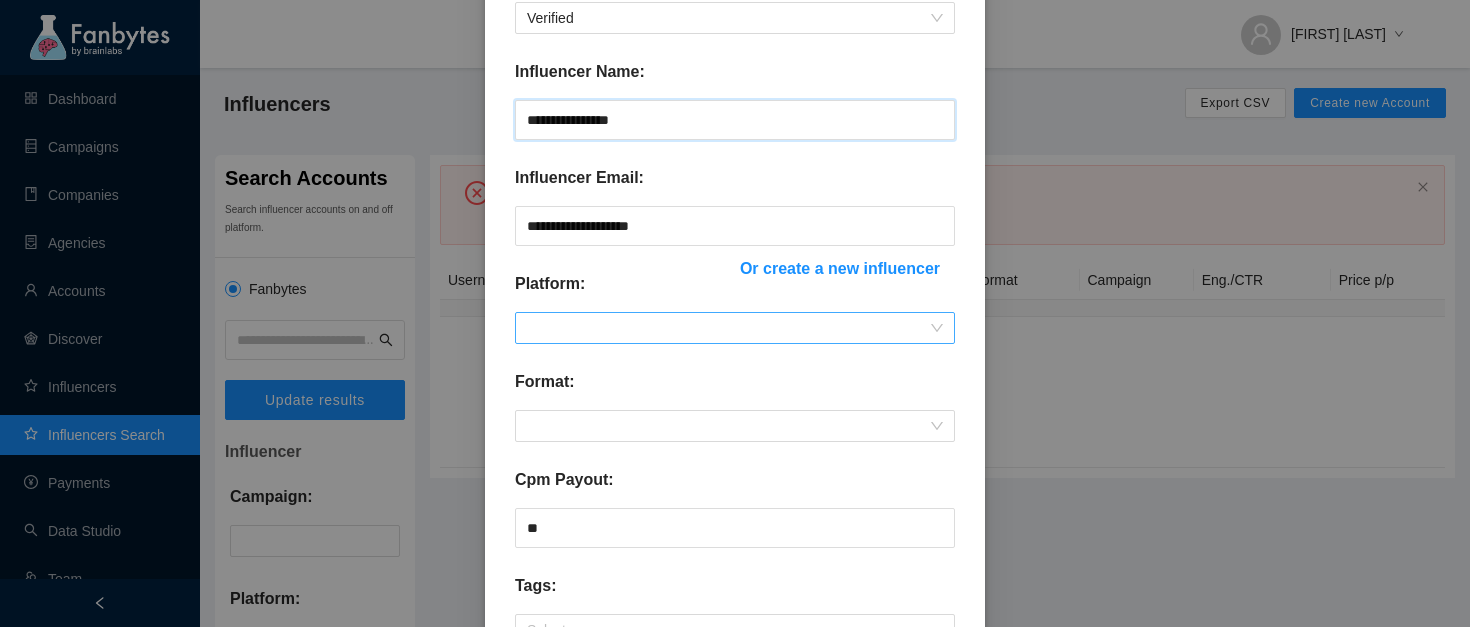 click at bounding box center (735, 328) 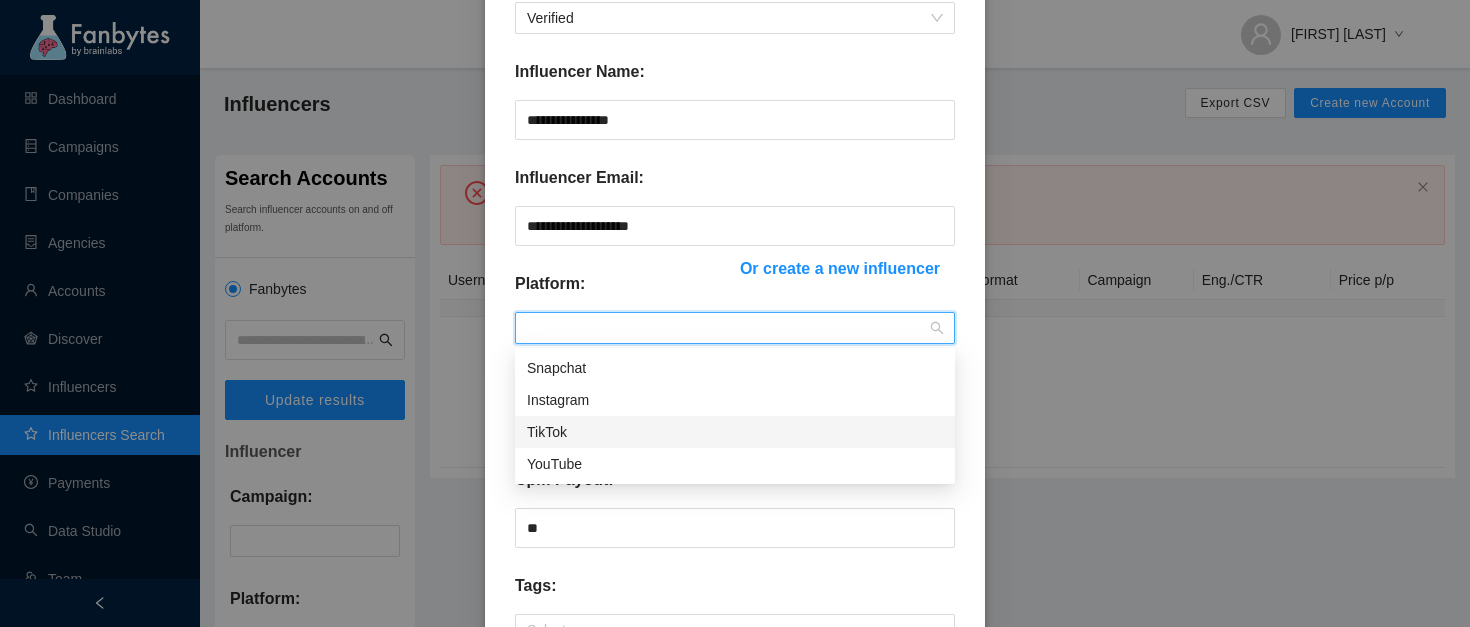 click on "TikTok" at bounding box center (735, 432) 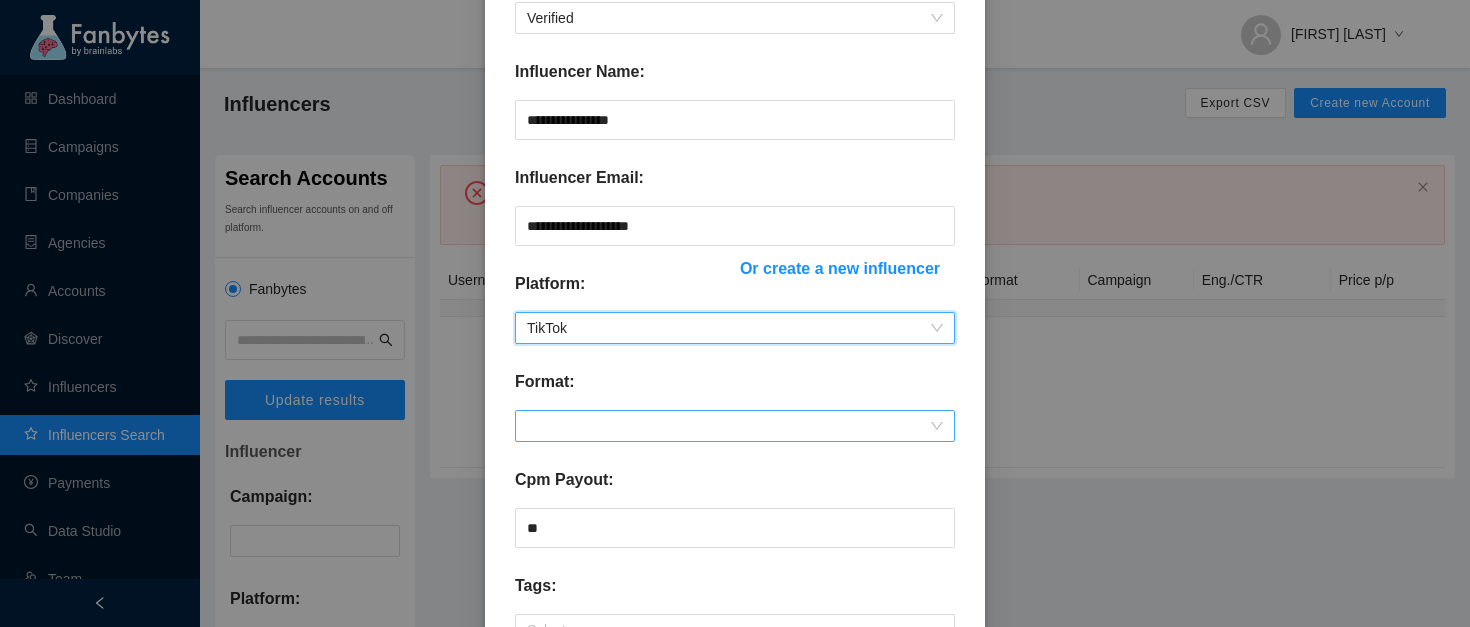click at bounding box center [735, 426] 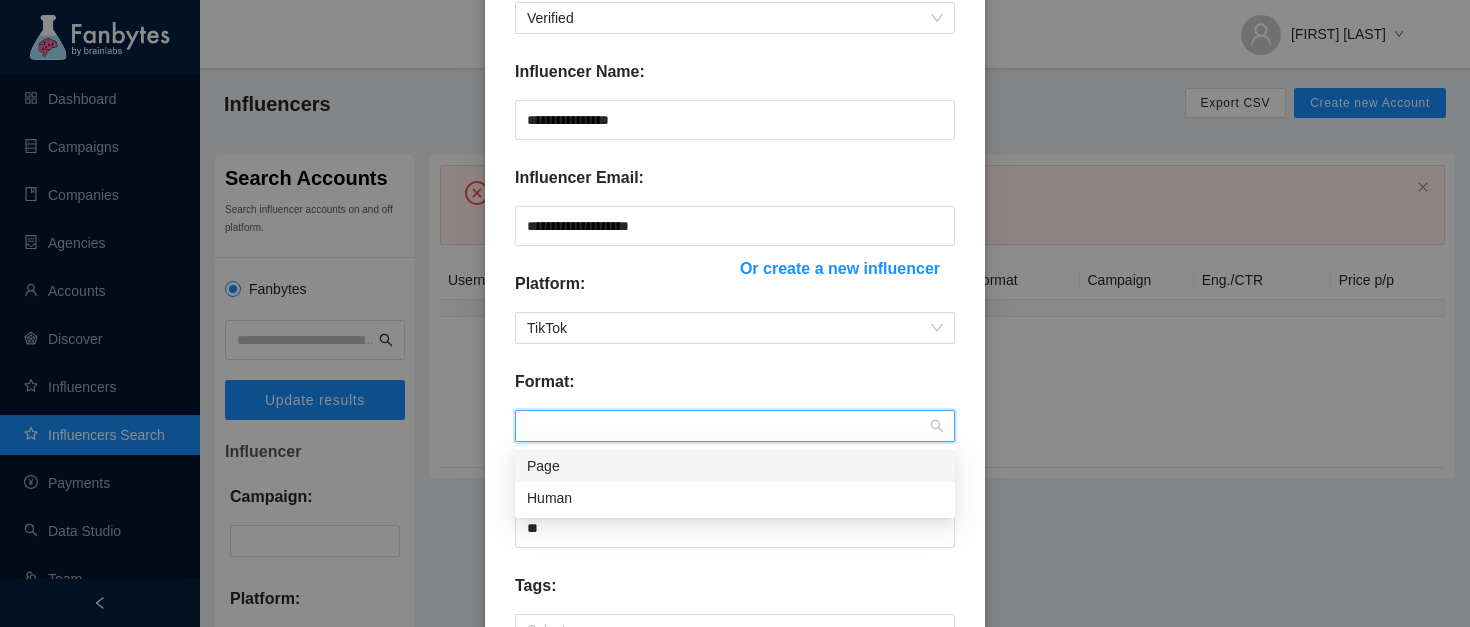 click on "Human" at bounding box center (735, 498) 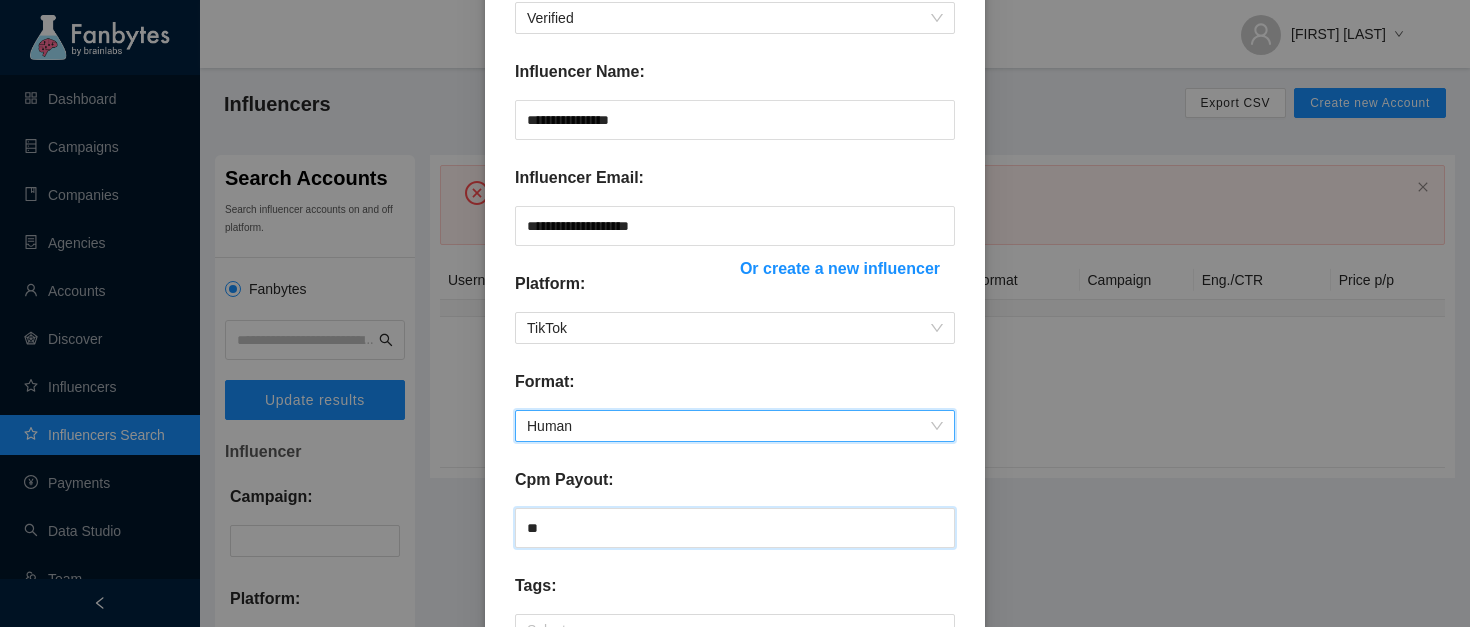 click on "**" at bounding box center [735, 528] 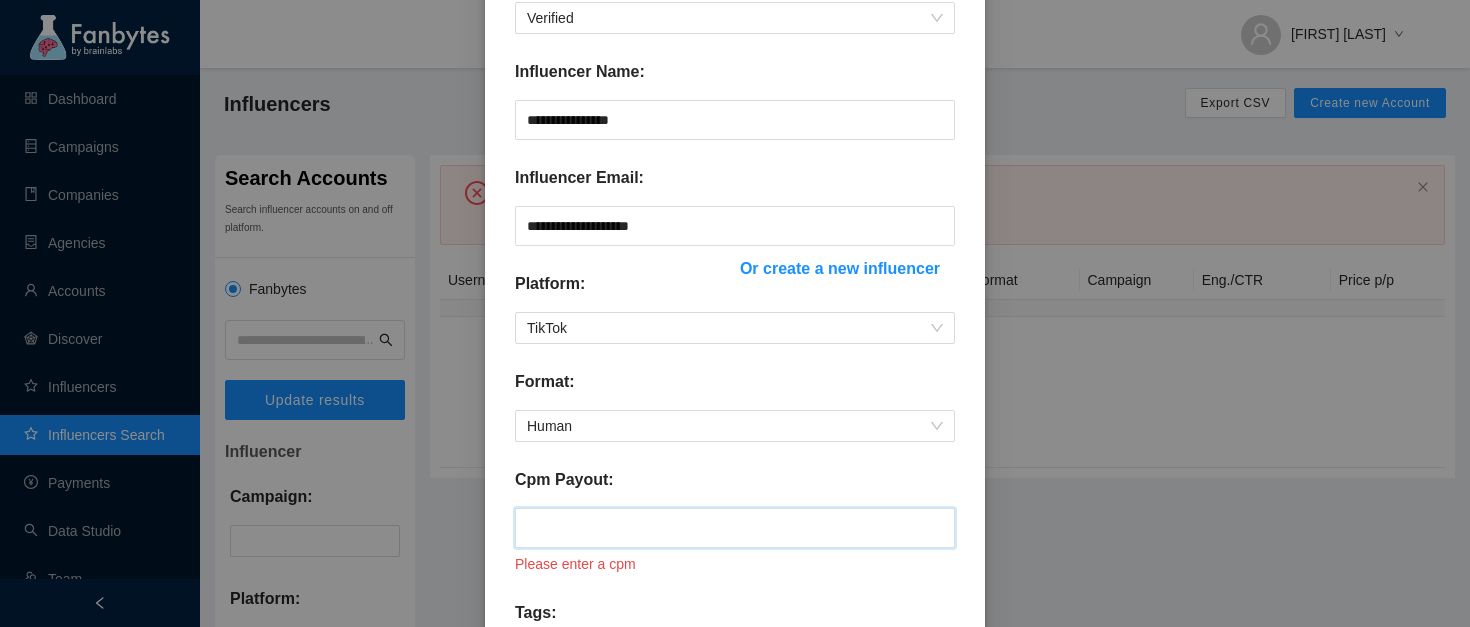 type on "**" 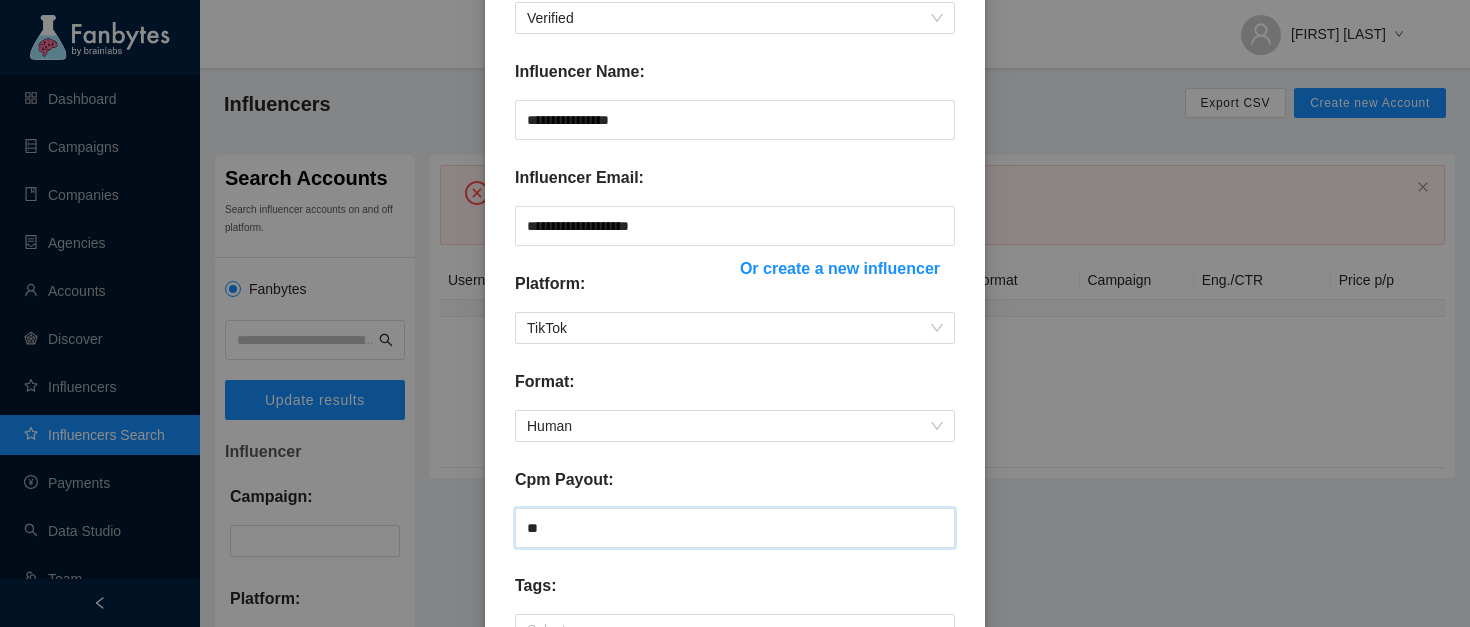 scroll, scrollTop: 636, scrollLeft: 0, axis: vertical 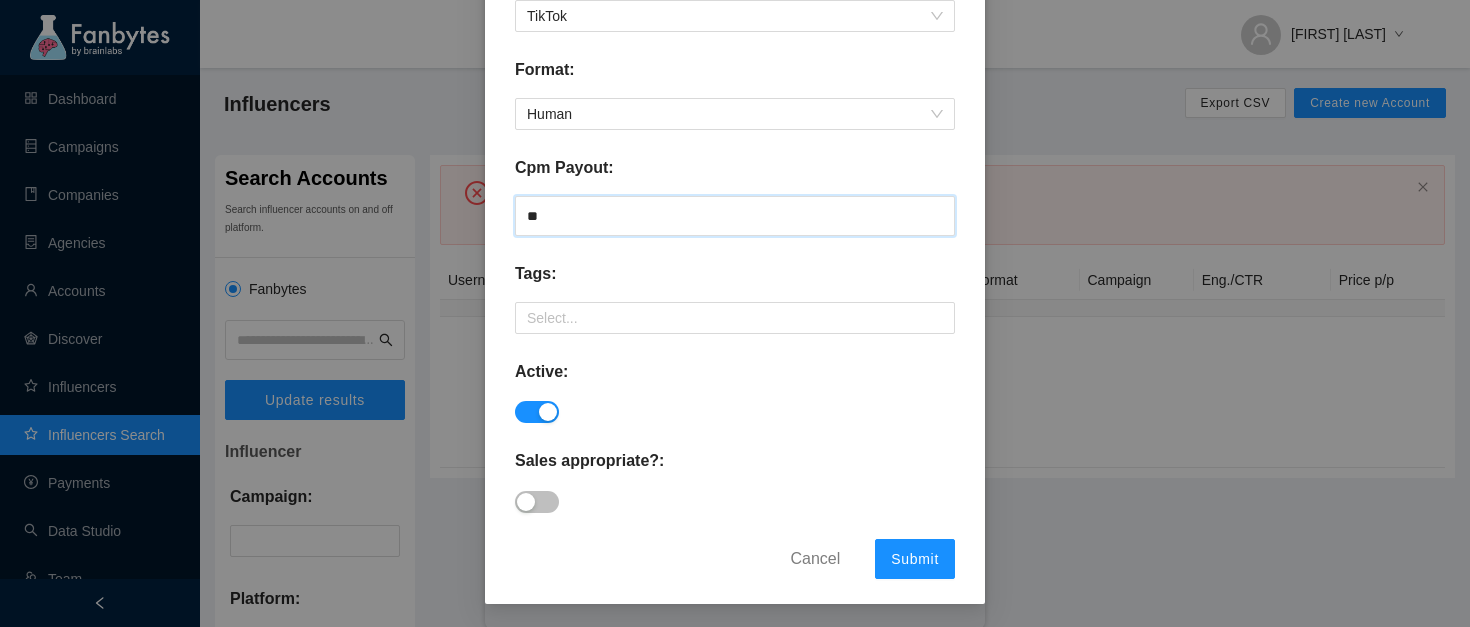 type on "**" 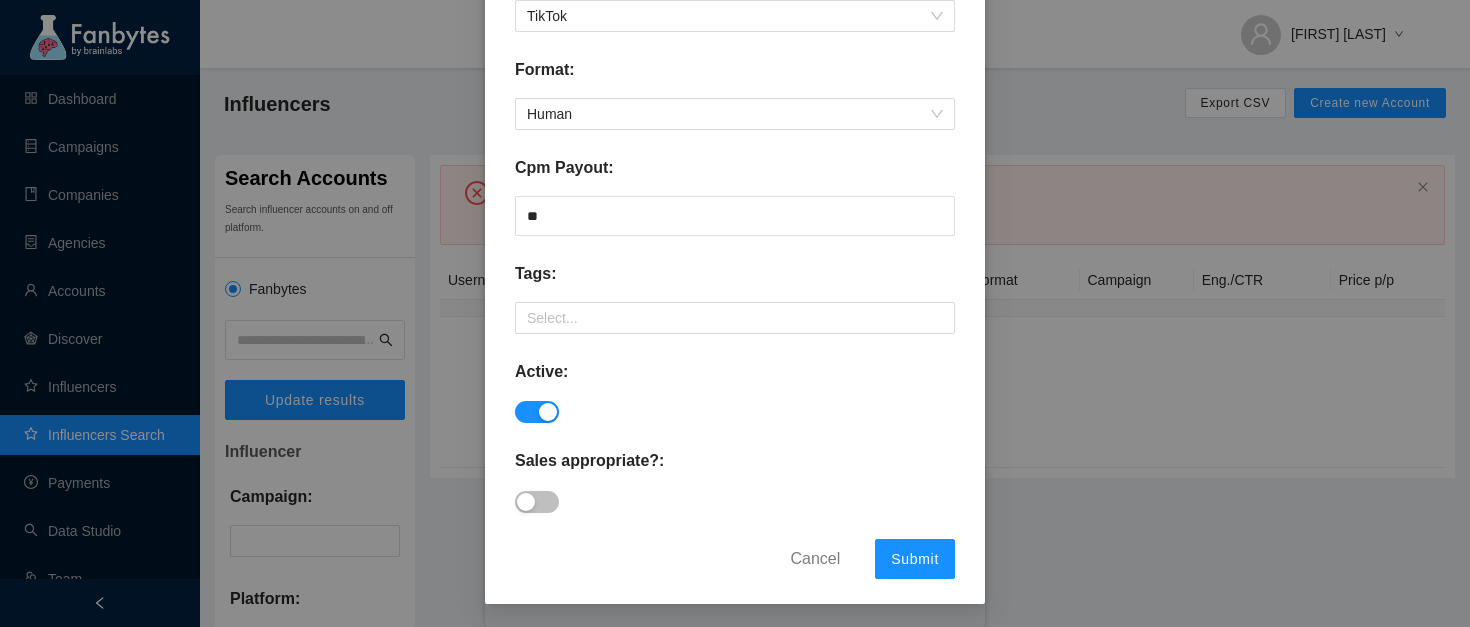 drag, startPoint x: 973, startPoint y: 569, endPoint x: 961, endPoint y: 570, distance: 12.0415945 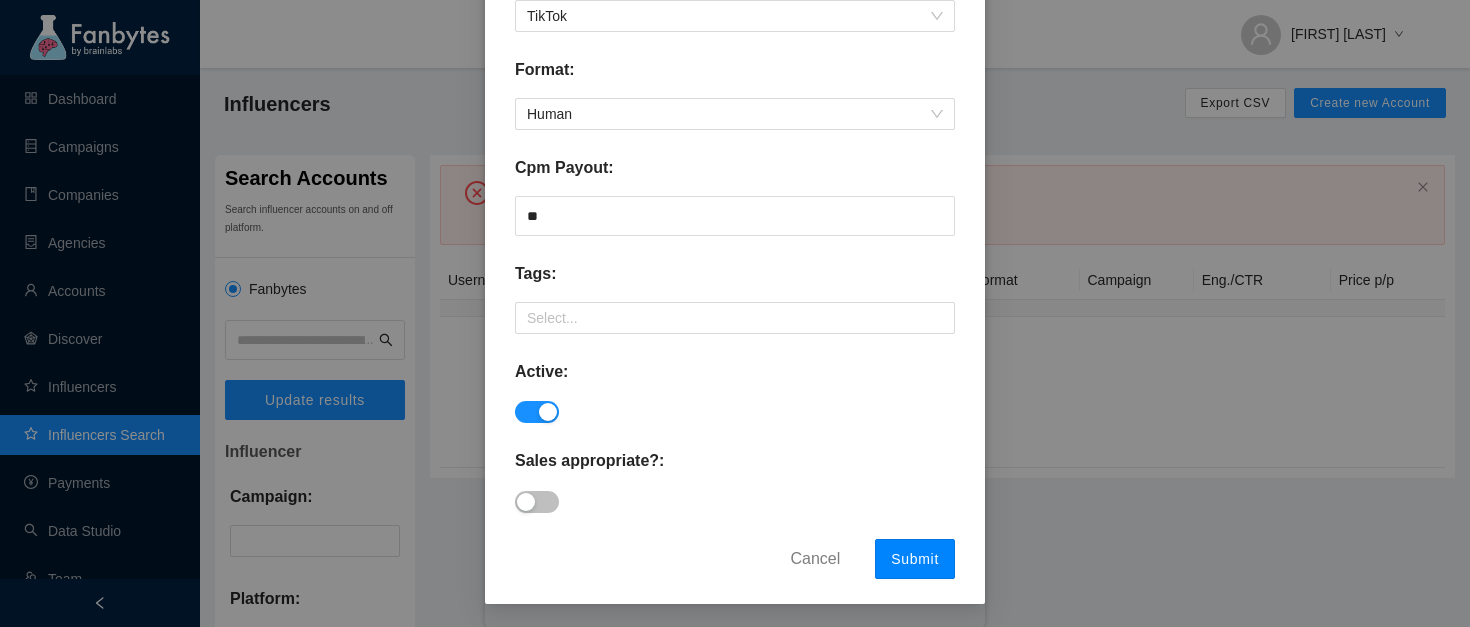 click on "Submit" at bounding box center [915, 559] 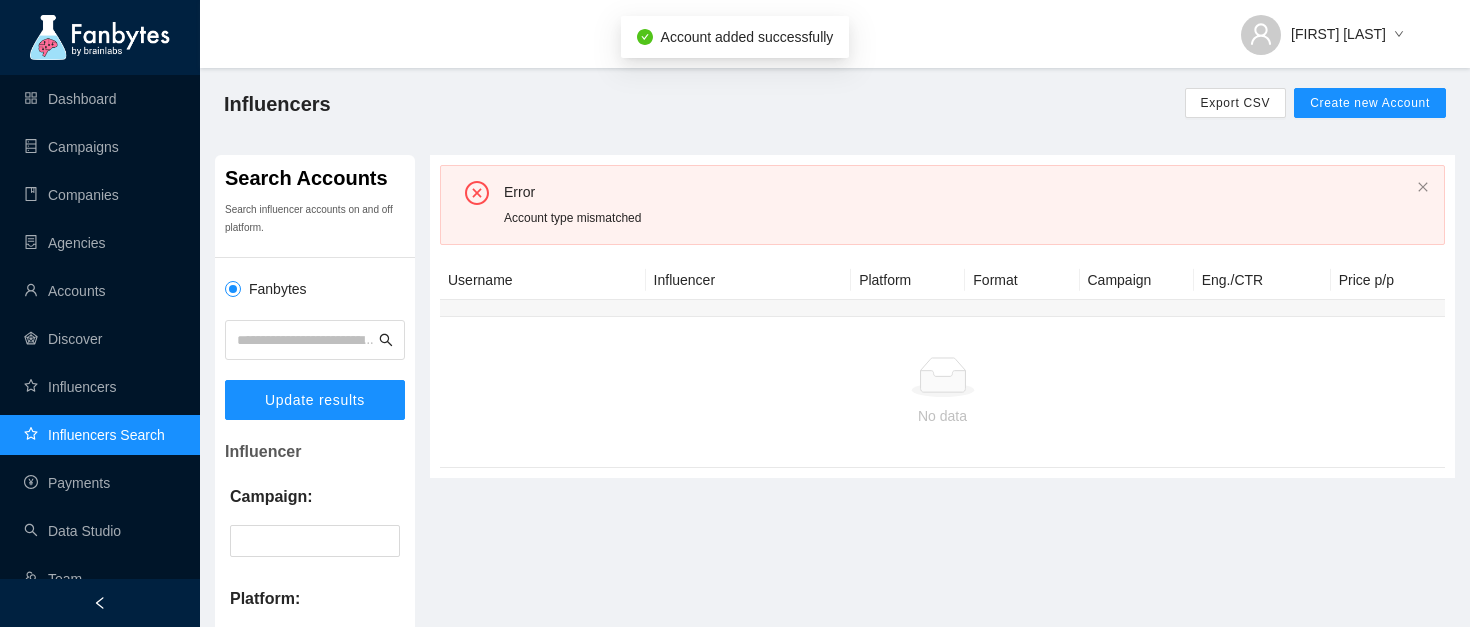 scroll, scrollTop: 536, scrollLeft: 0, axis: vertical 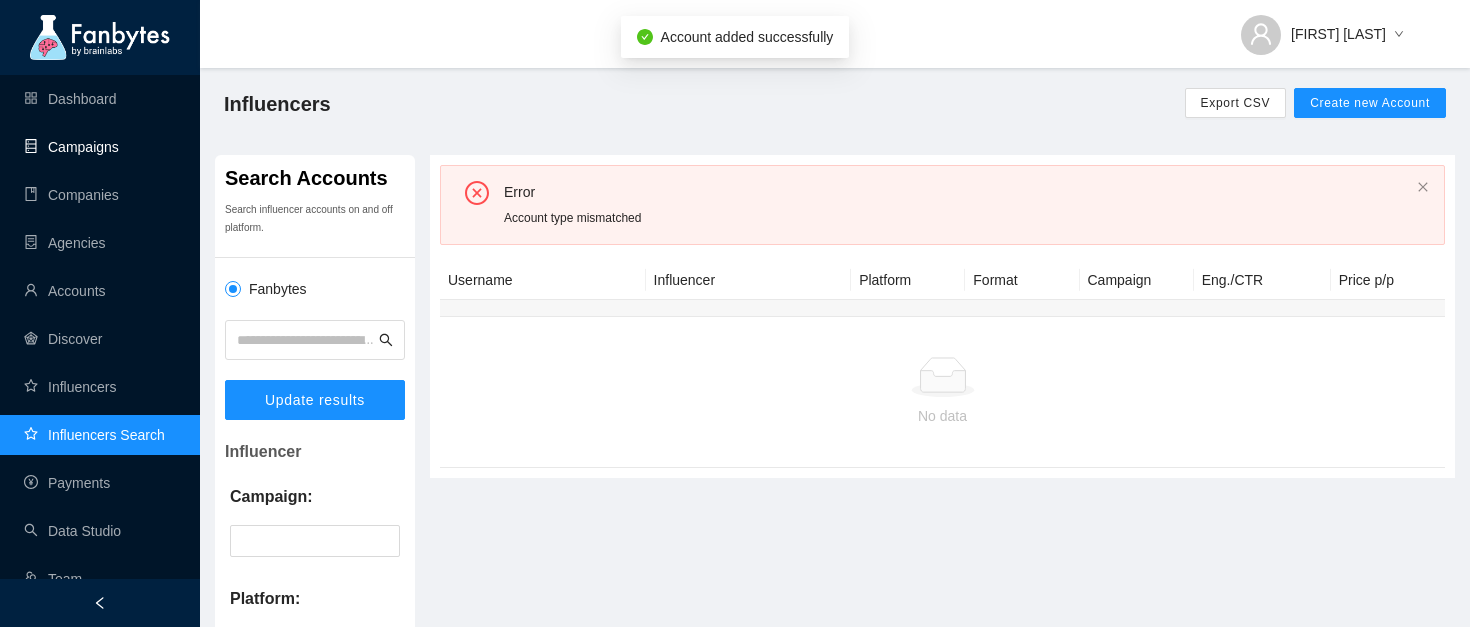 click on "Campaigns" at bounding box center [71, 147] 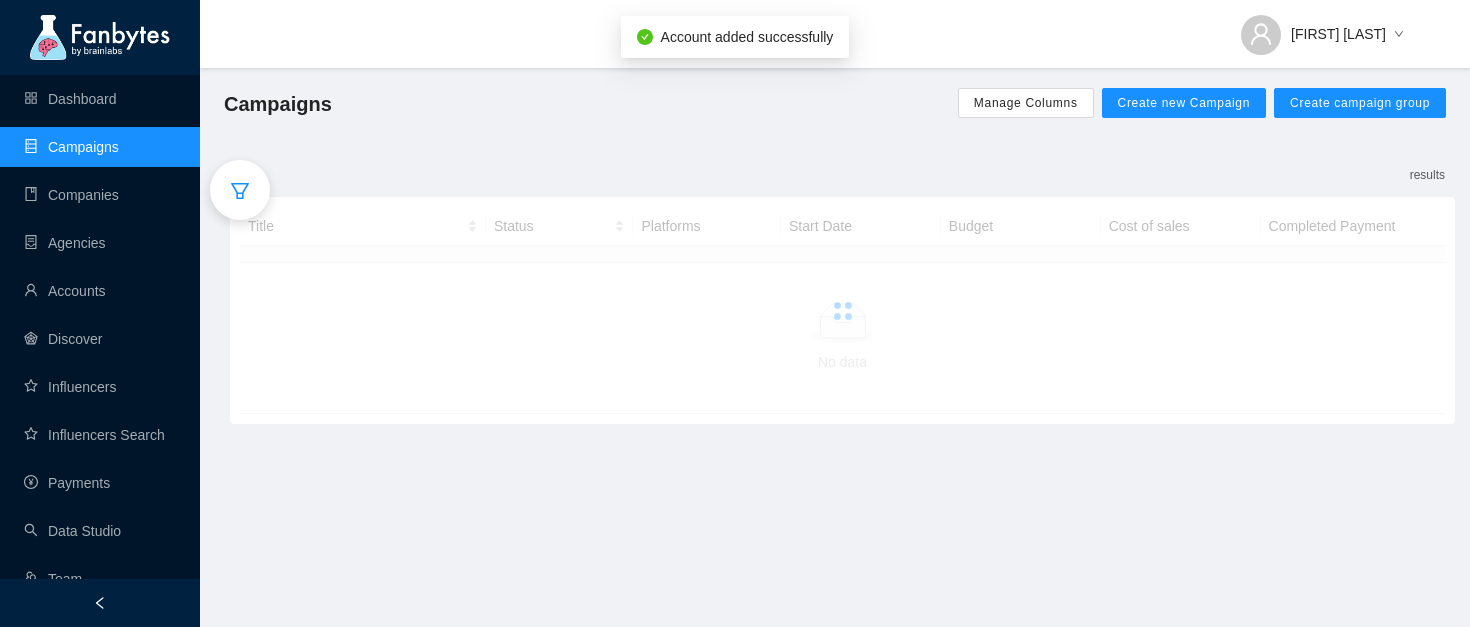 click 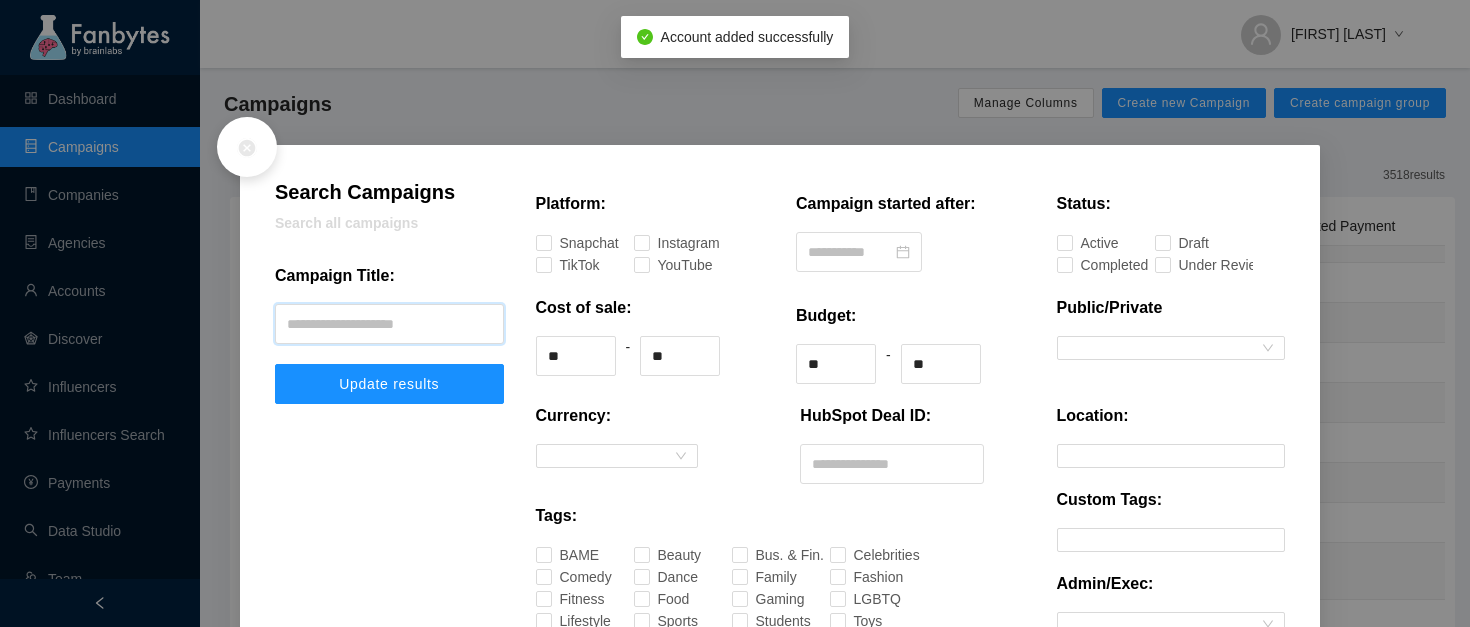 click at bounding box center (389, 324) 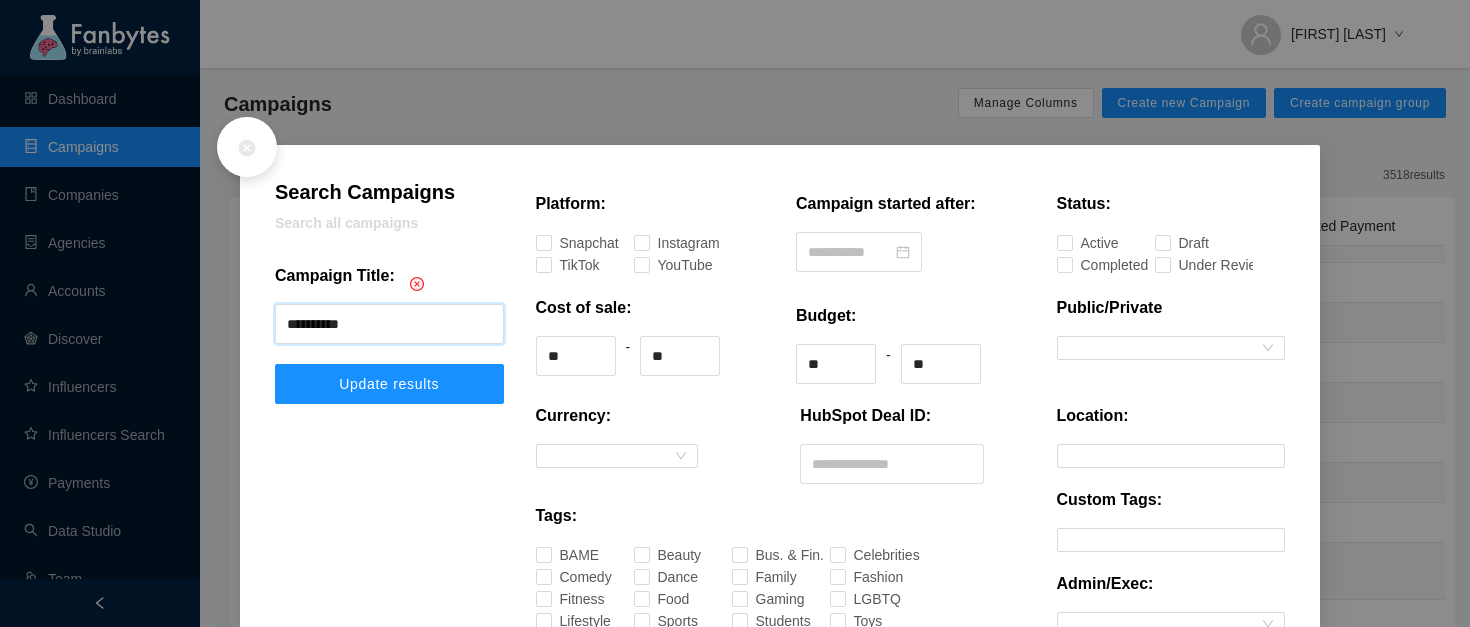 type on "**********" 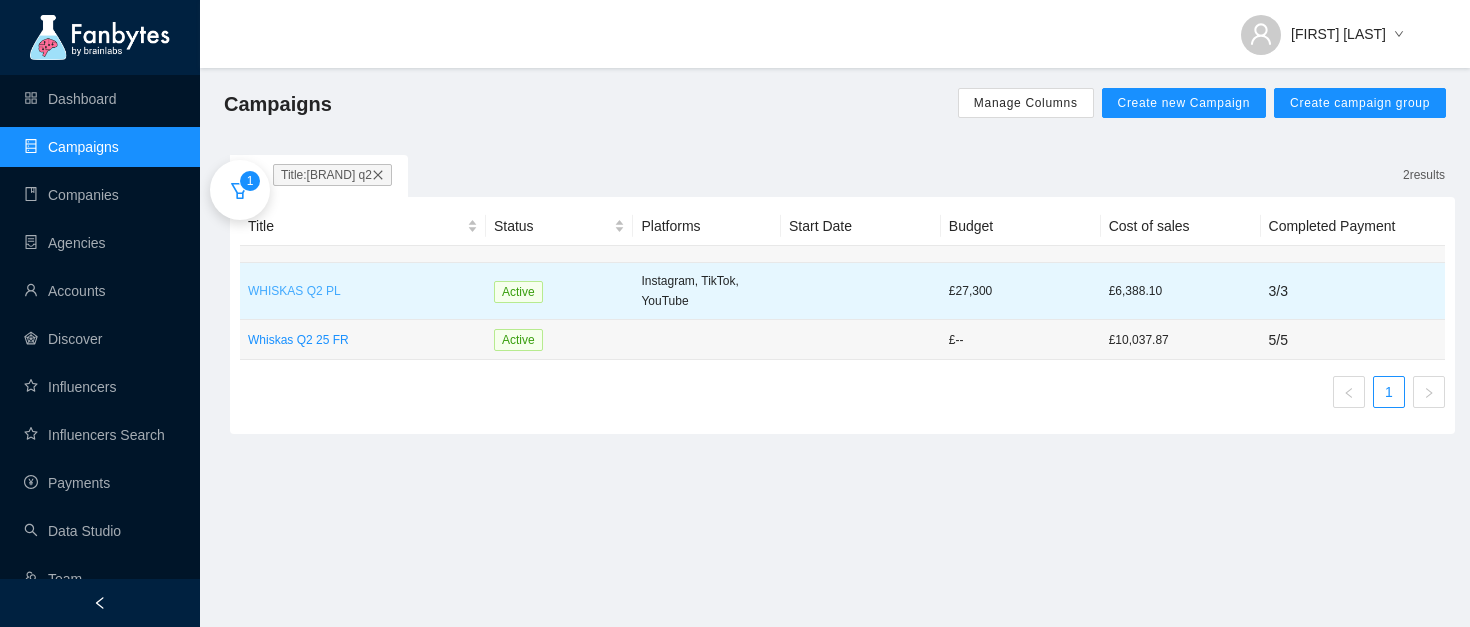 click on "WHISKAS Q2 PL" at bounding box center (363, 291) 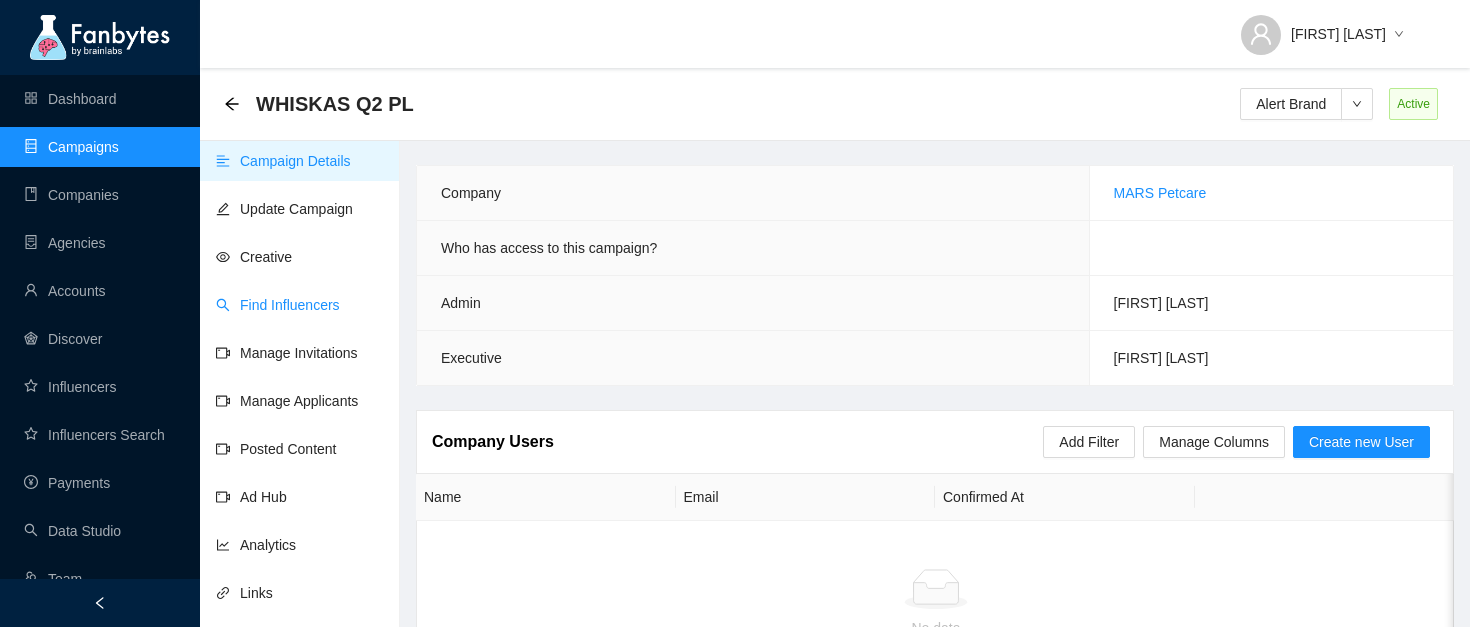 drag, startPoint x: 285, startPoint y: 305, endPoint x: 326, endPoint y: 319, distance: 43.32436 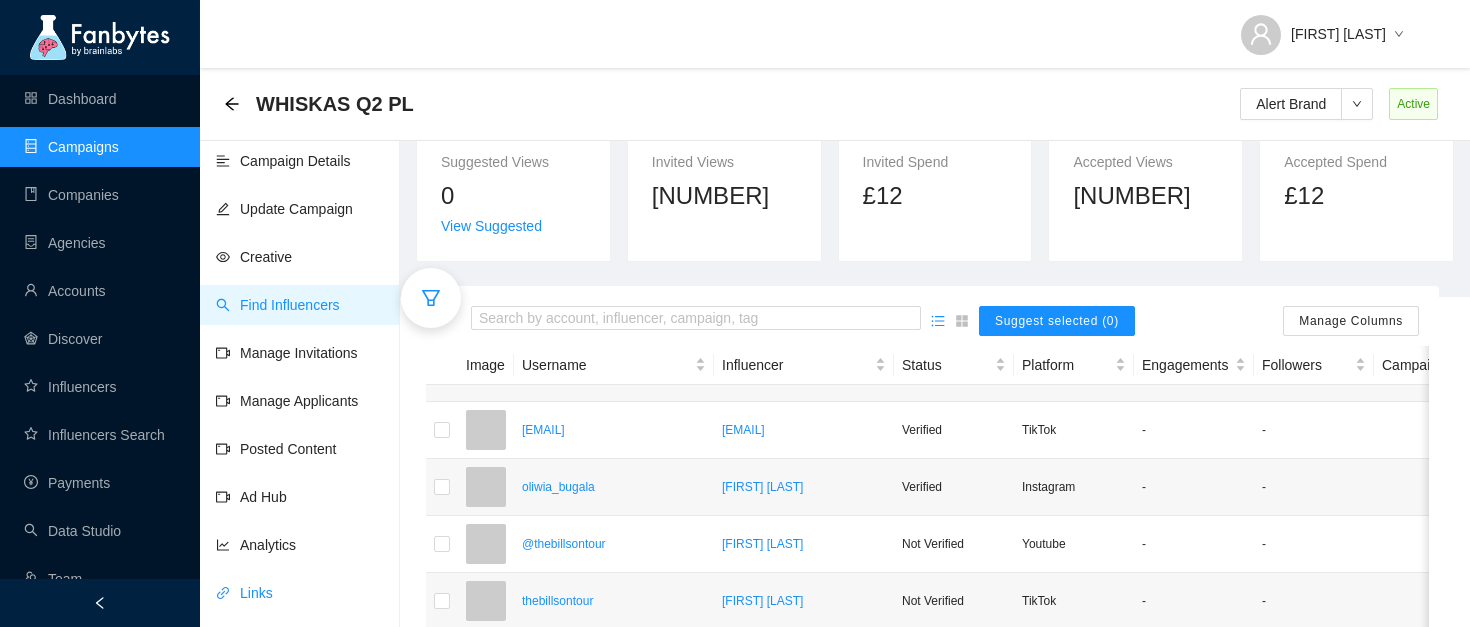 scroll, scrollTop: 450, scrollLeft: 0, axis: vertical 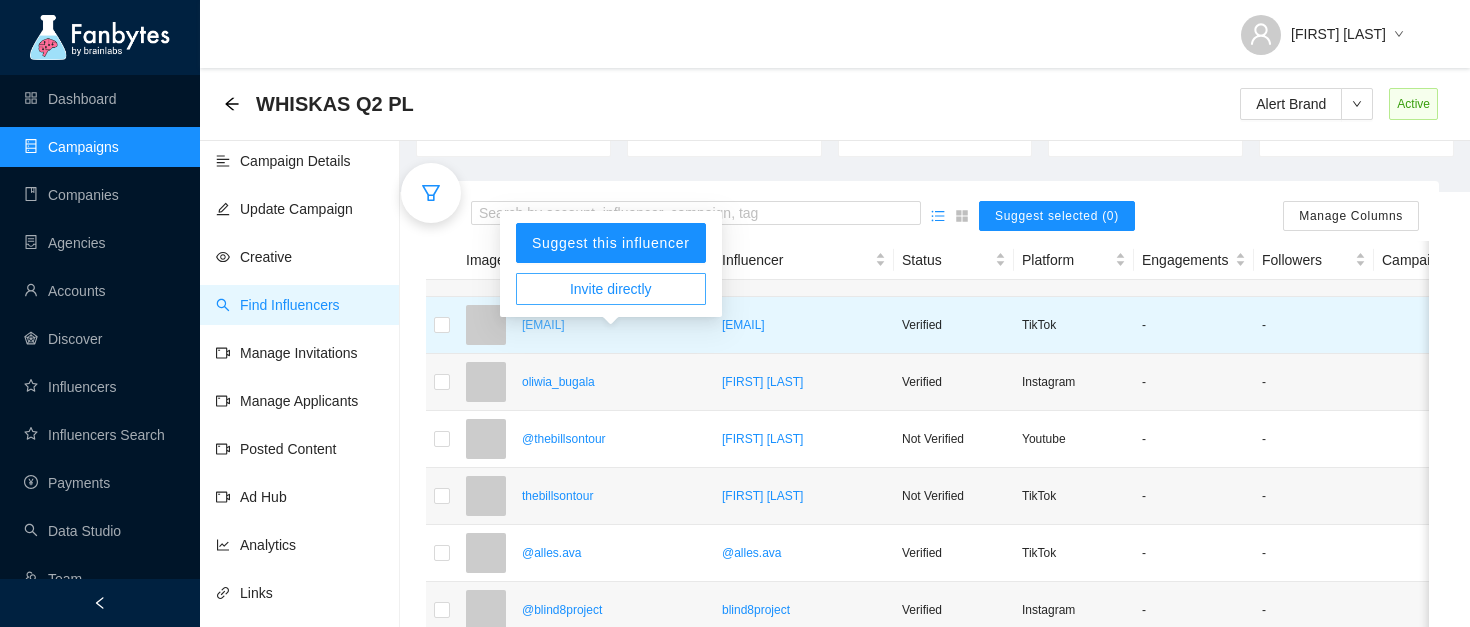 click on "[EMAIL]" at bounding box center (614, 325) 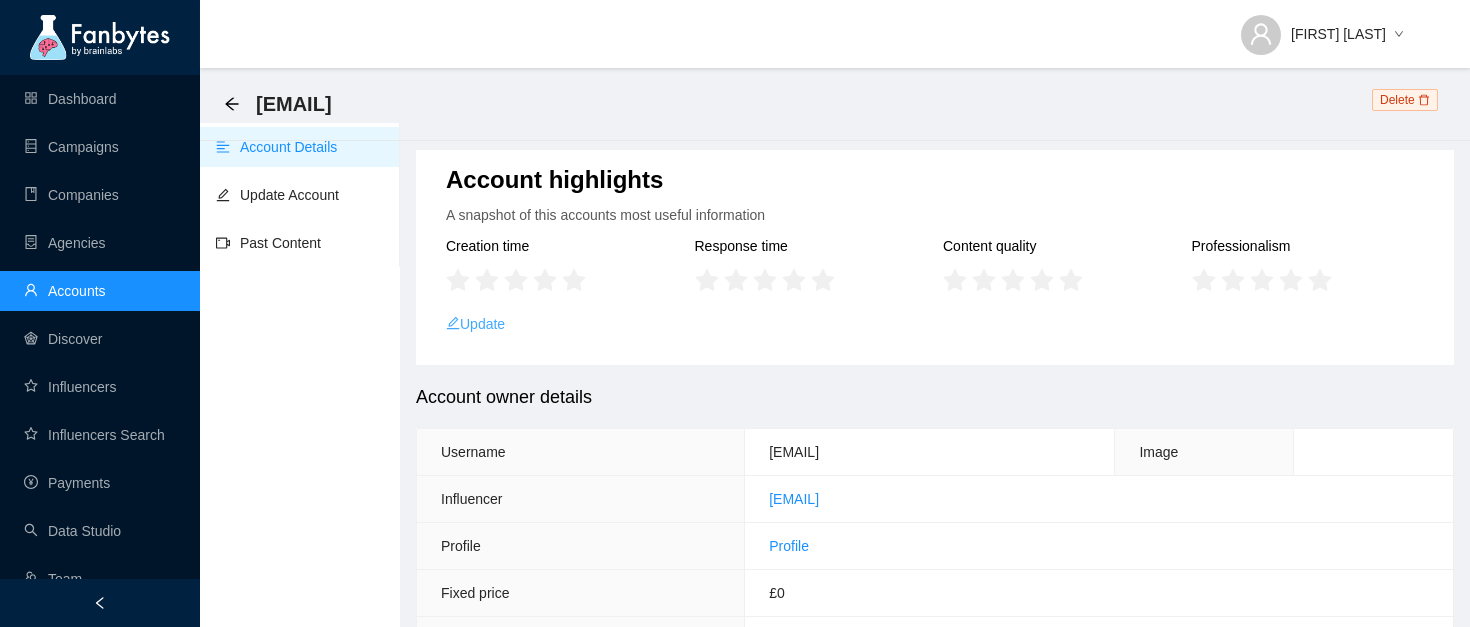click on "Update" at bounding box center (475, 324) 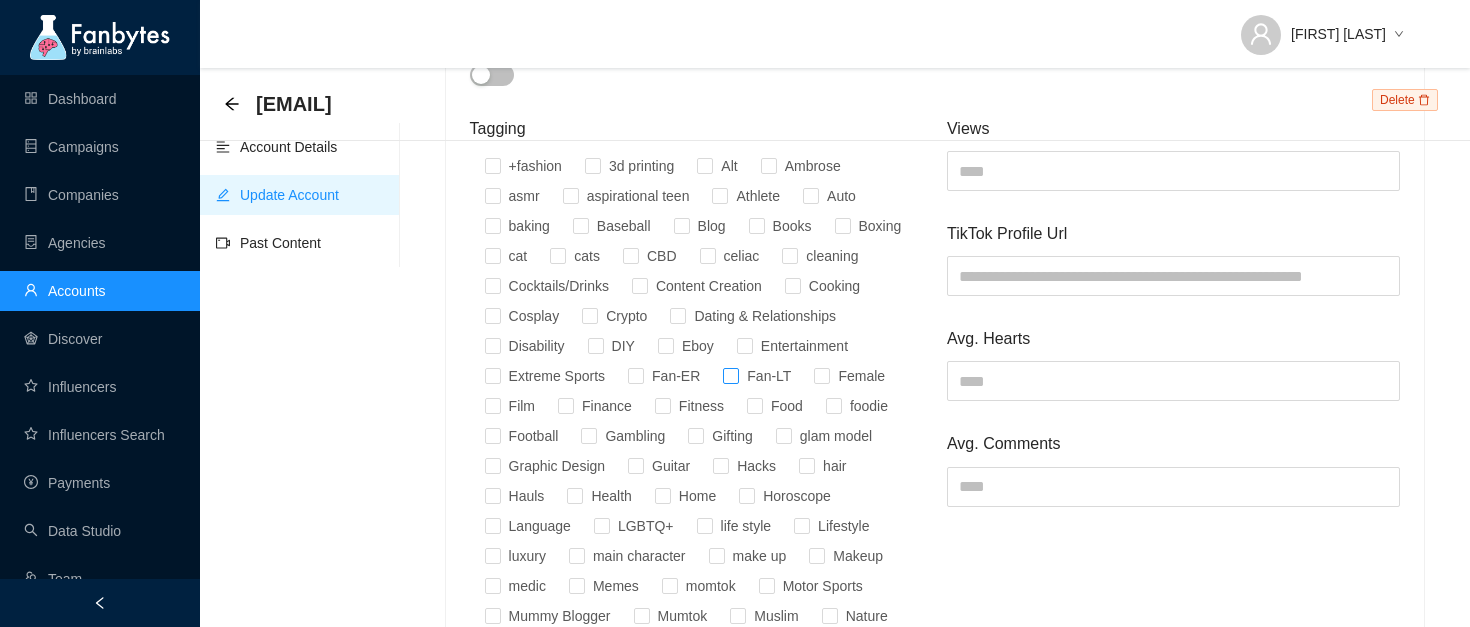 scroll, scrollTop: 990, scrollLeft: 0, axis: vertical 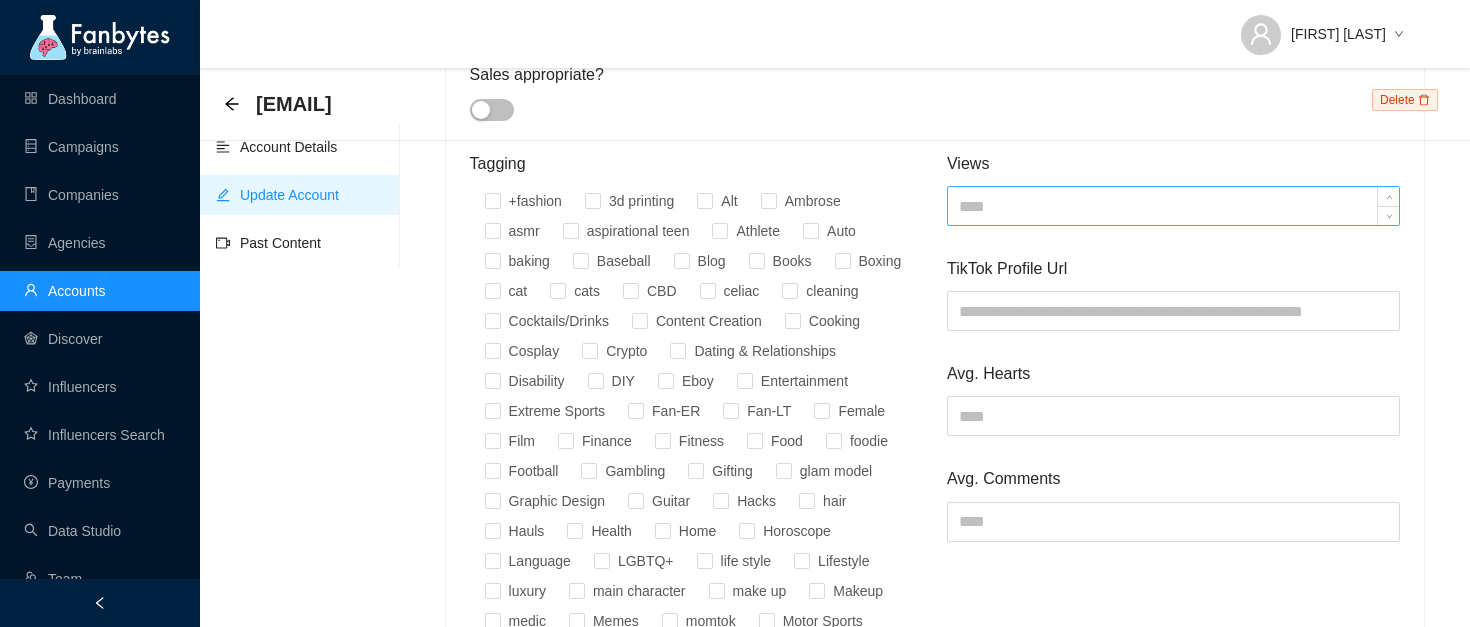 click at bounding box center [1173, 206] 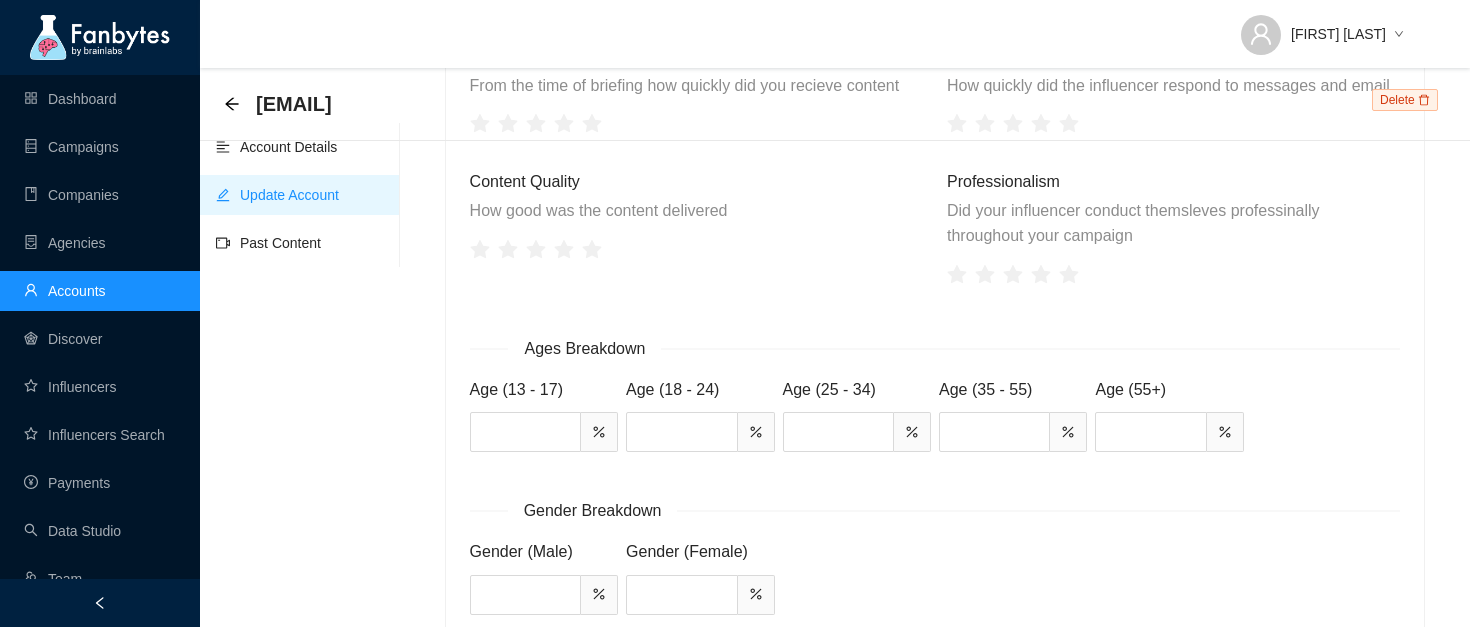scroll, scrollTop: 2264, scrollLeft: 0, axis: vertical 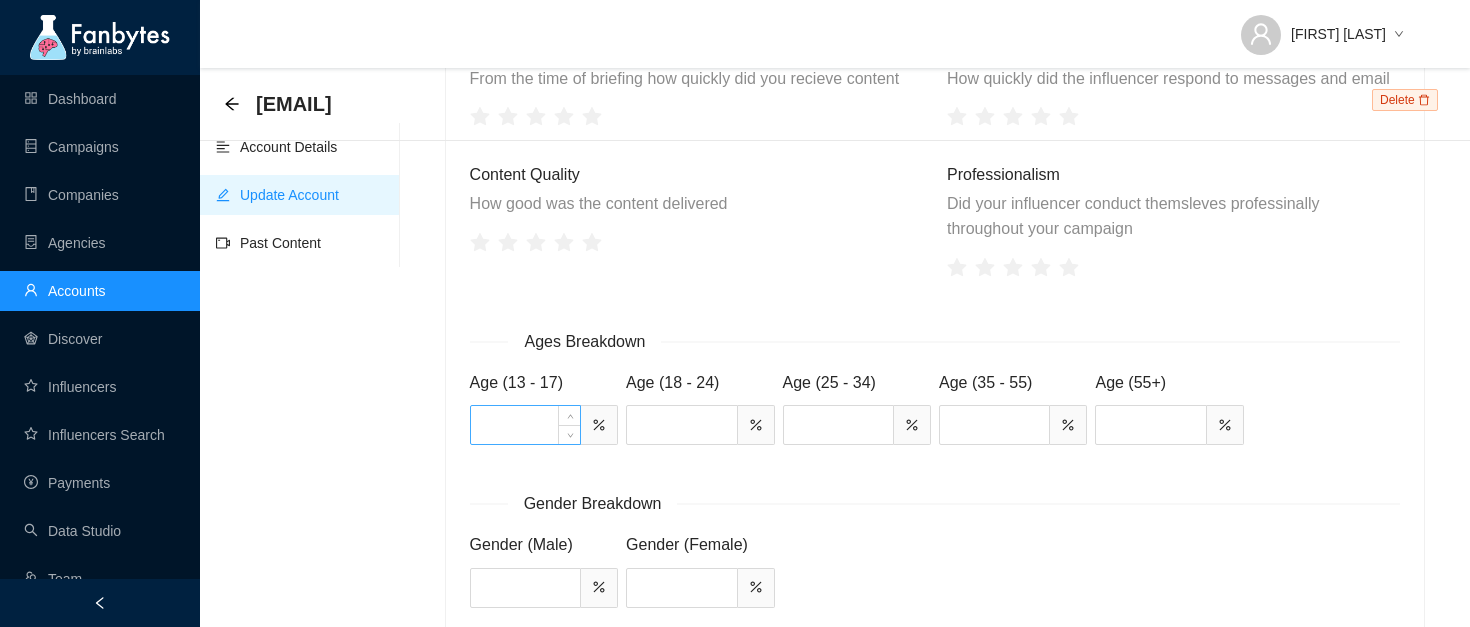 type on "****" 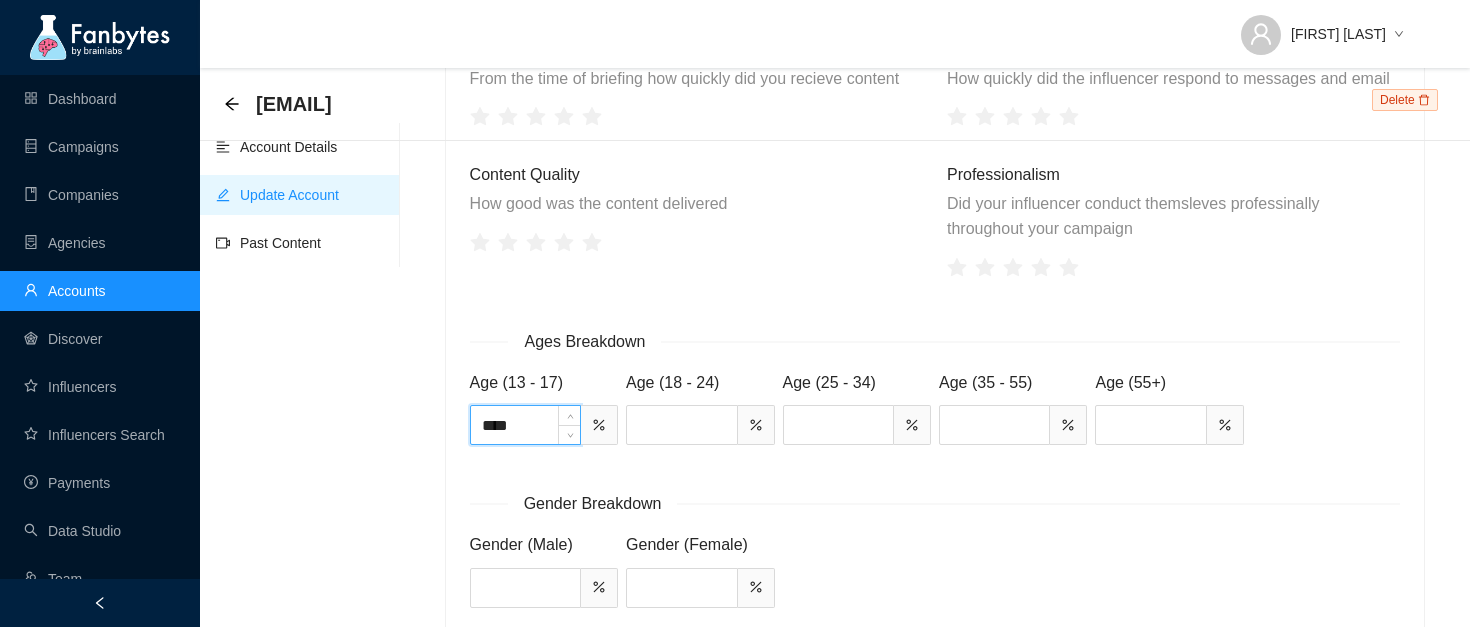 type on "****" 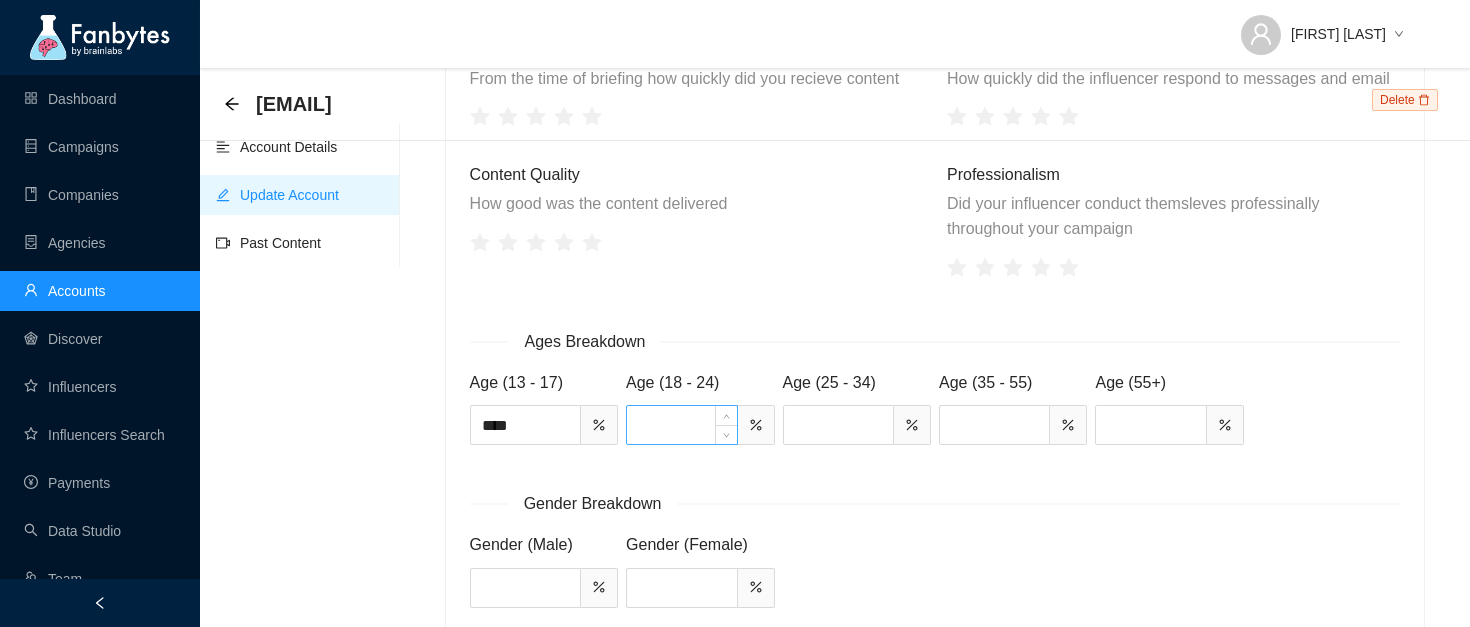click at bounding box center [681, 425] 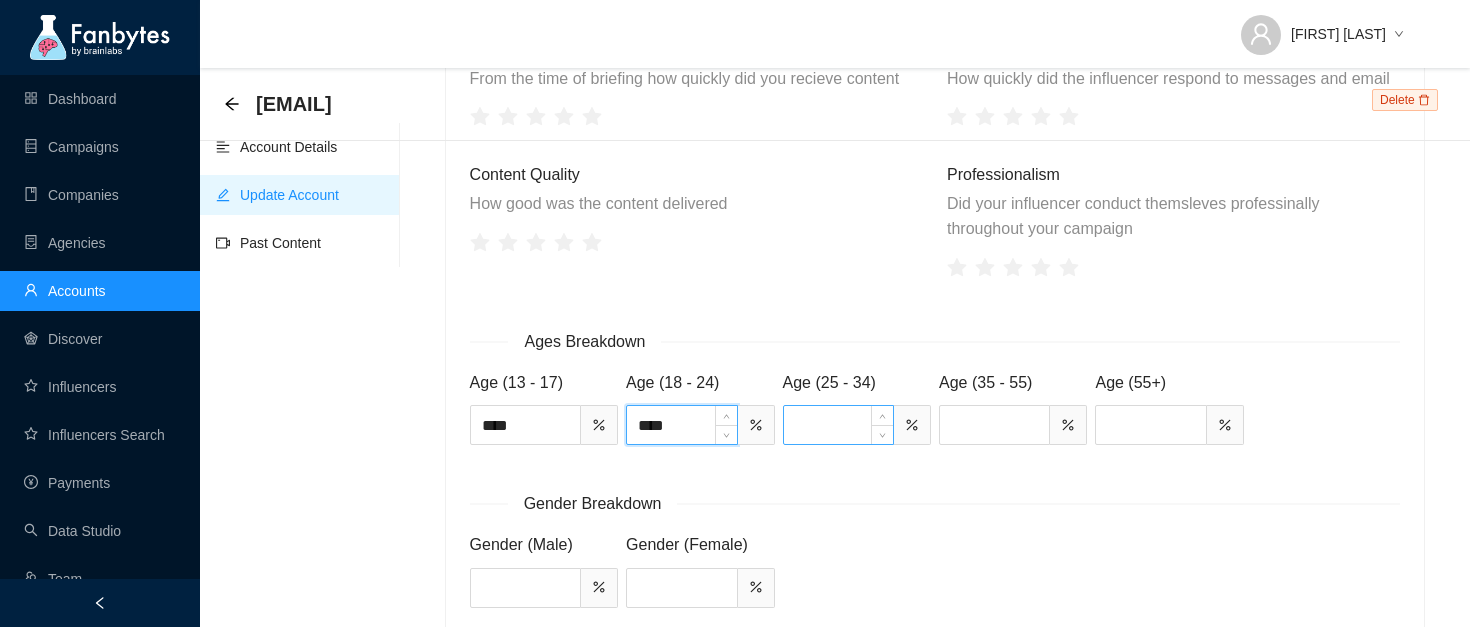 type on "****" 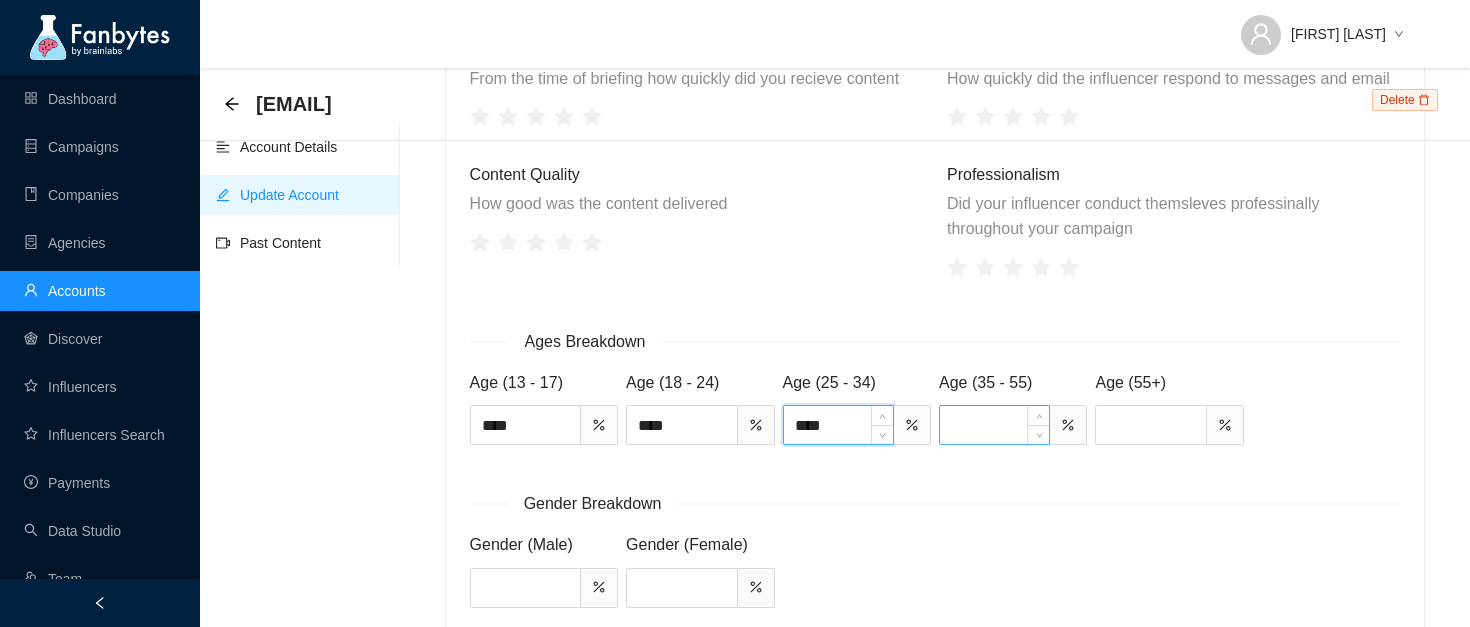 type on "****" 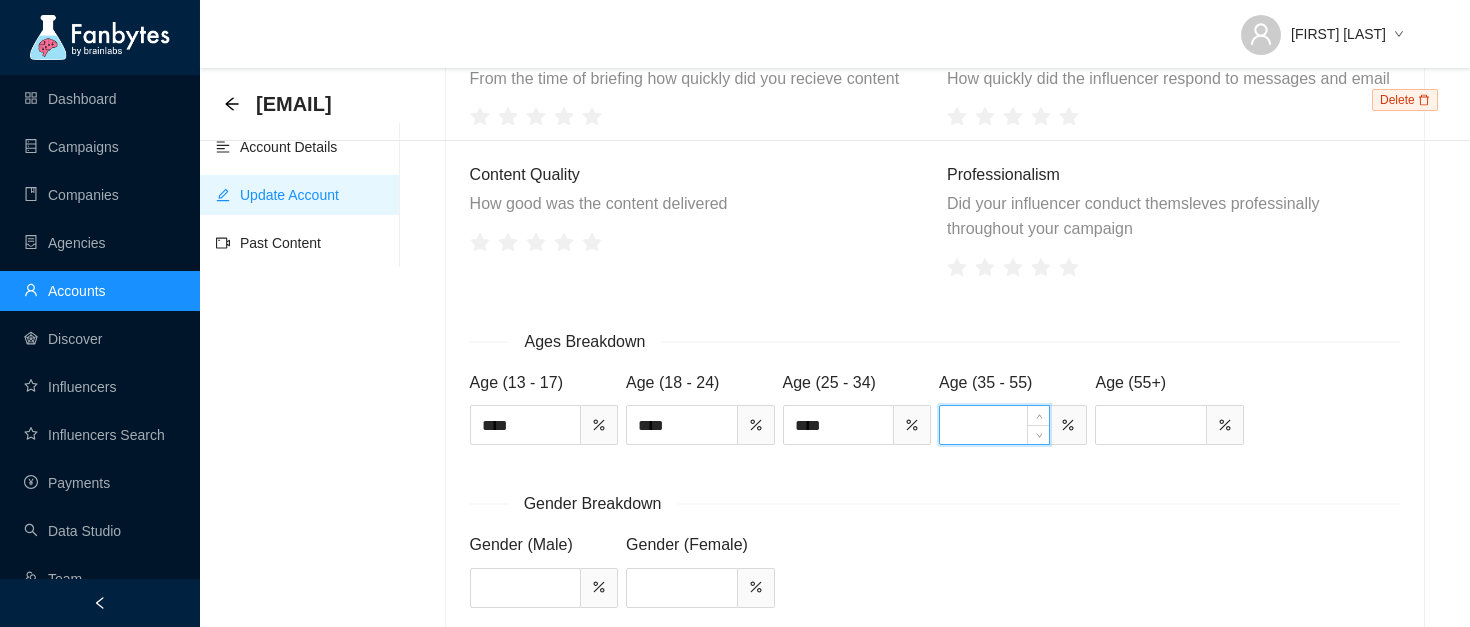 click at bounding box center [994, 425] 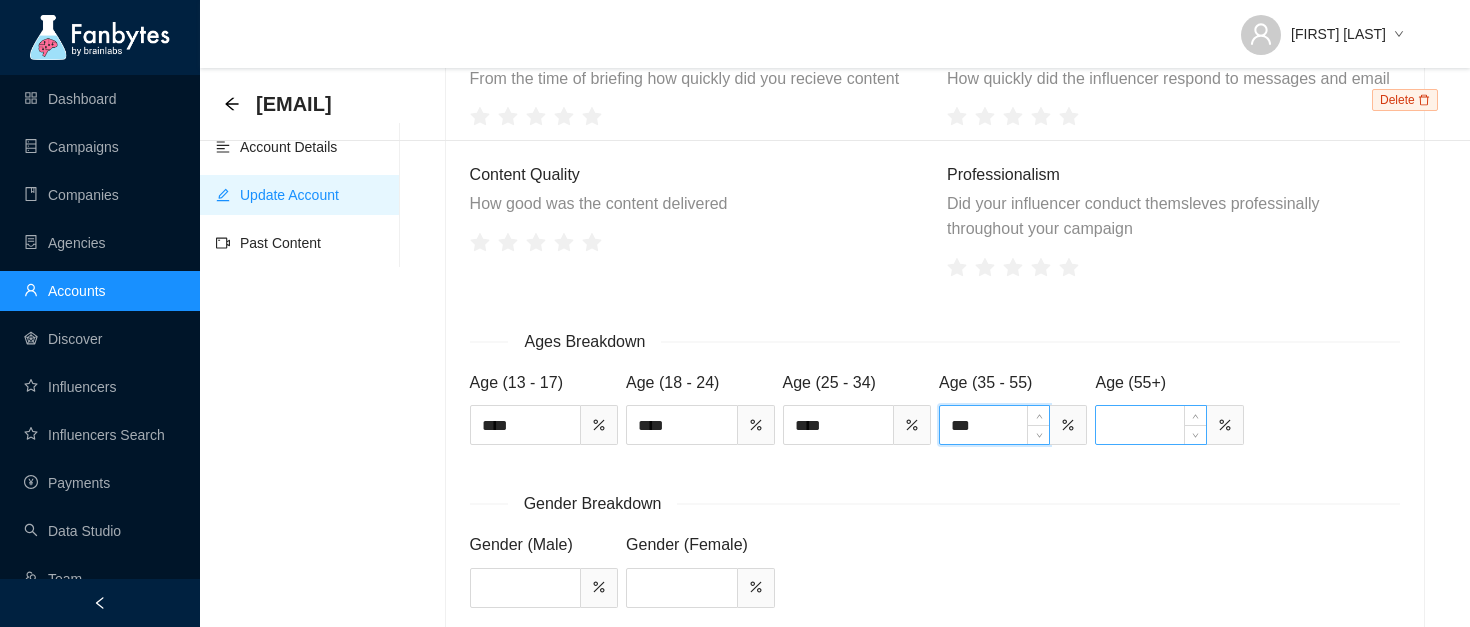 type on "***" 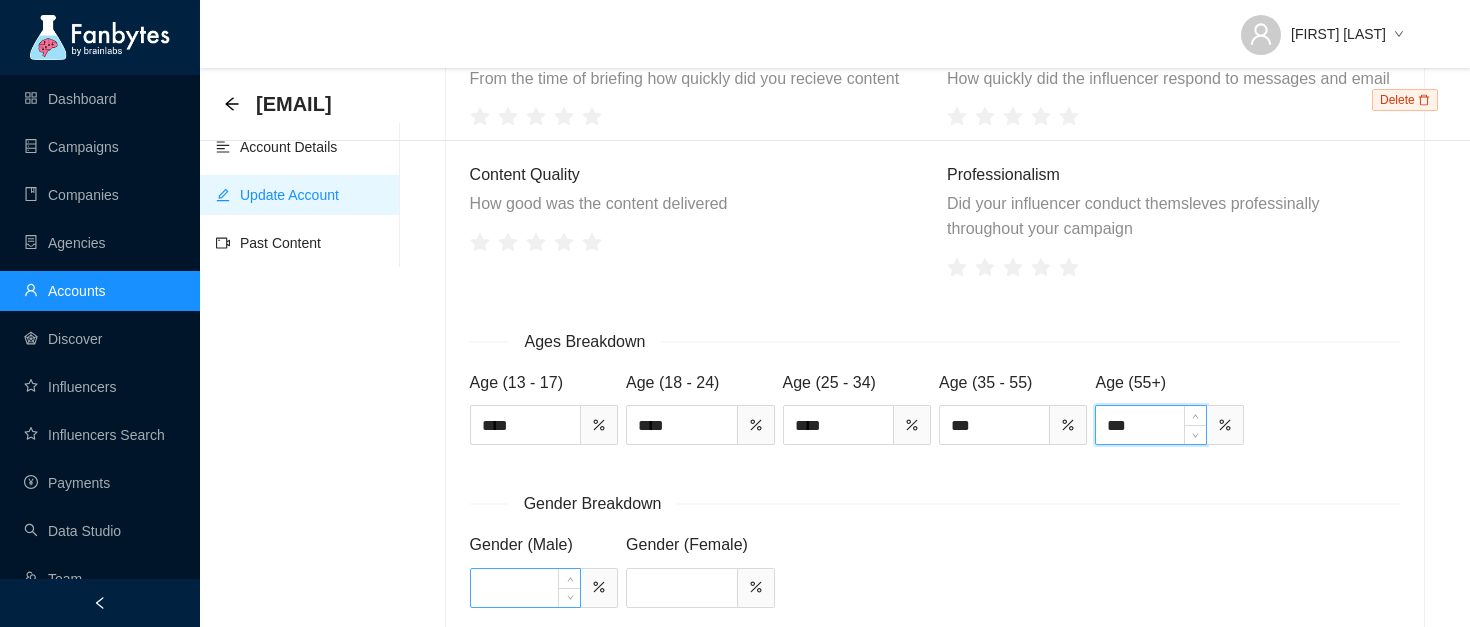 type on "***" 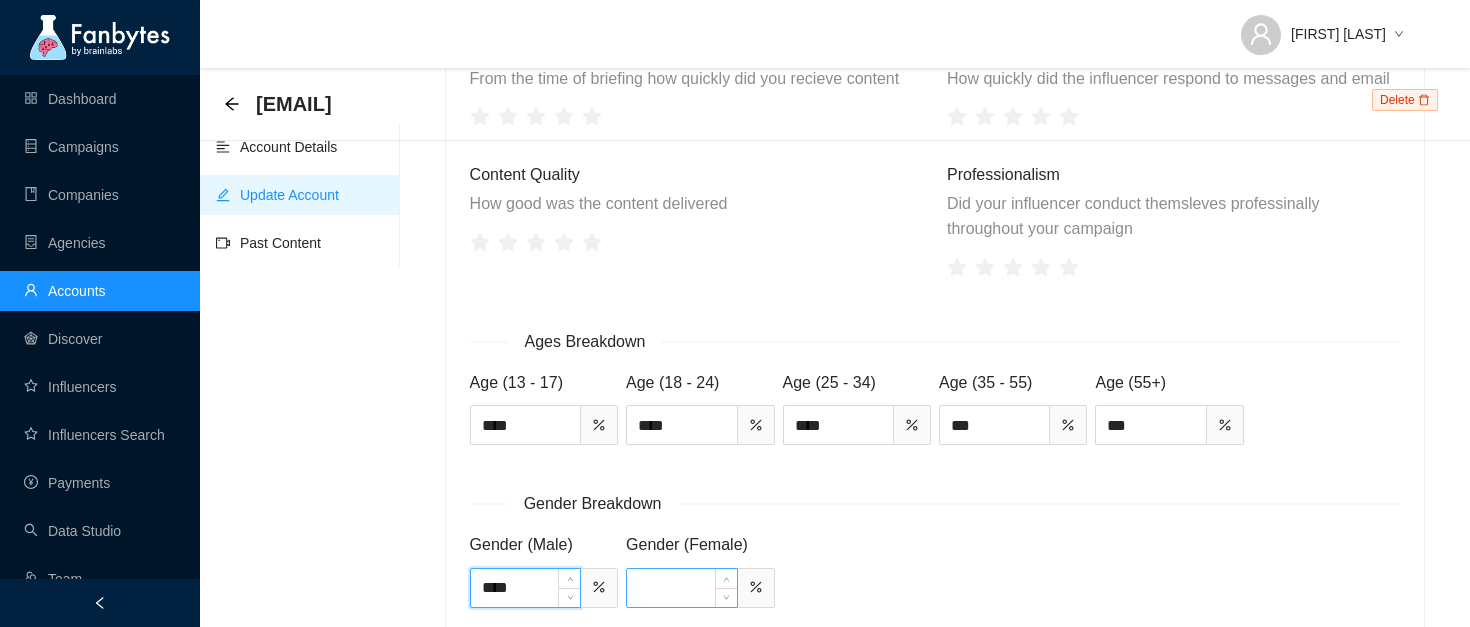type on "****" 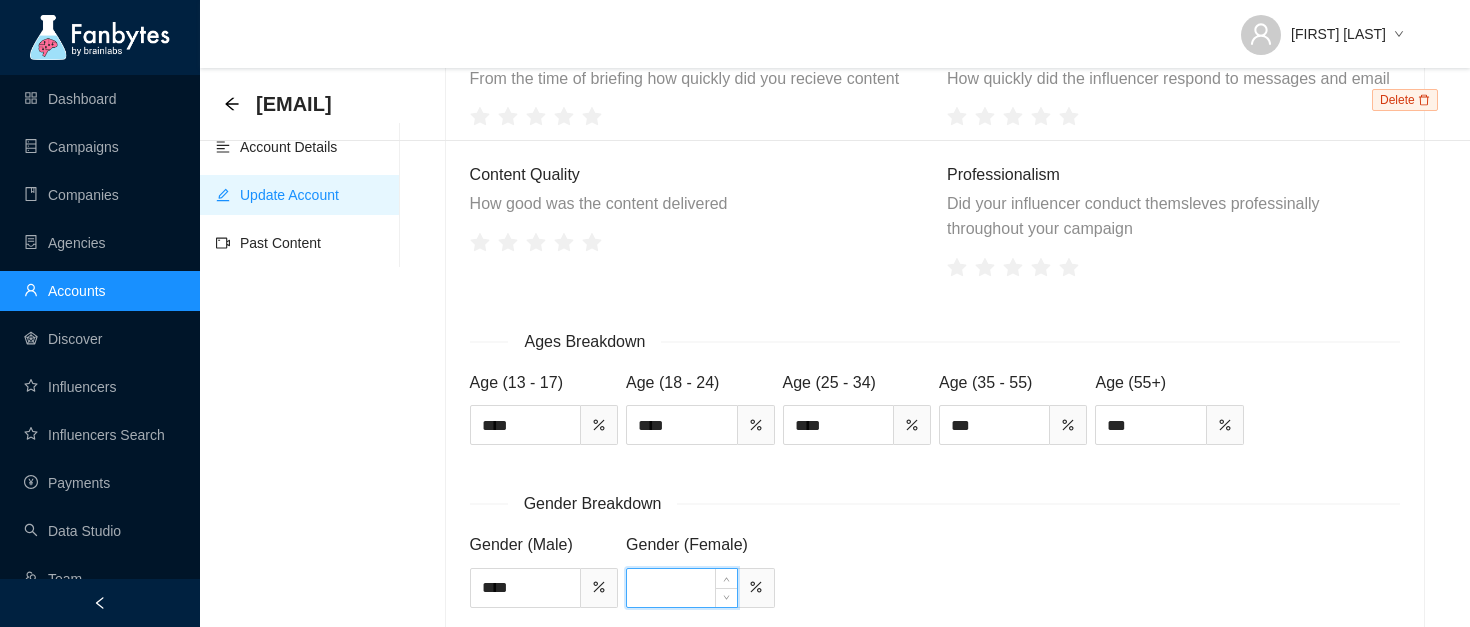 click at bounding box center [681, 588] 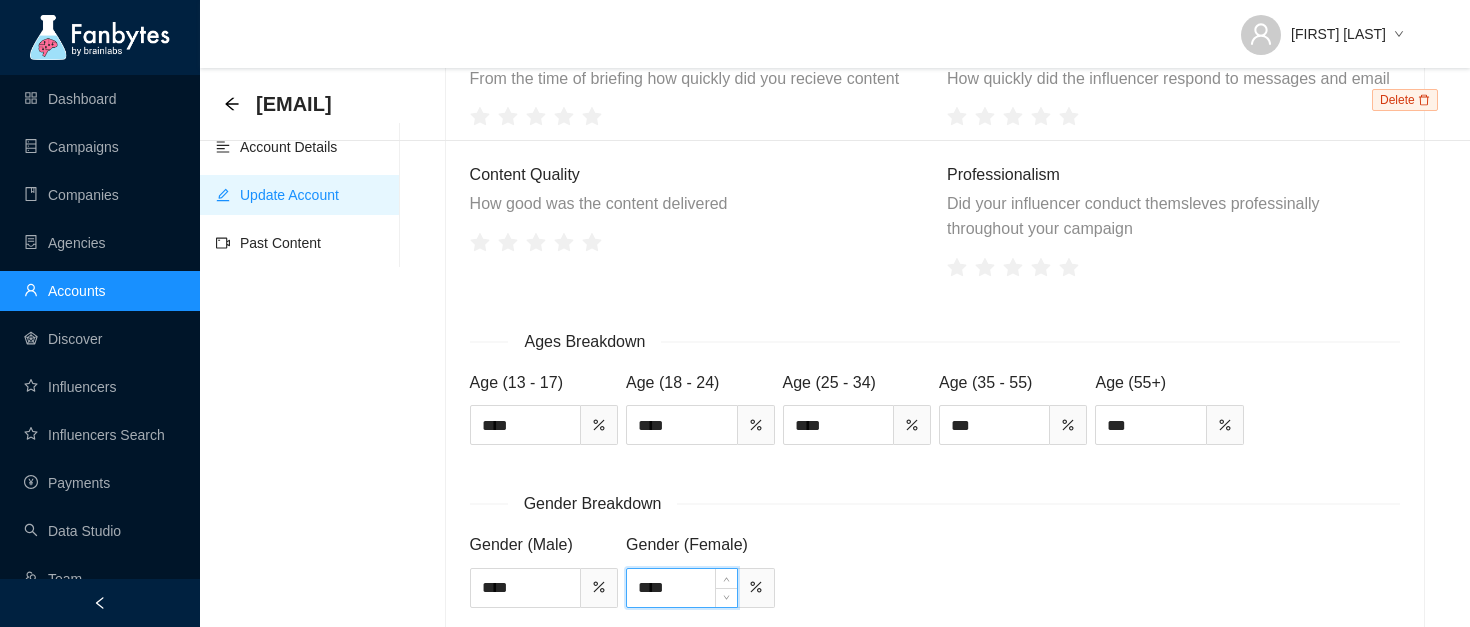 scroll, scrollTop: 2428, scrollLeft: 0, axis: vertical 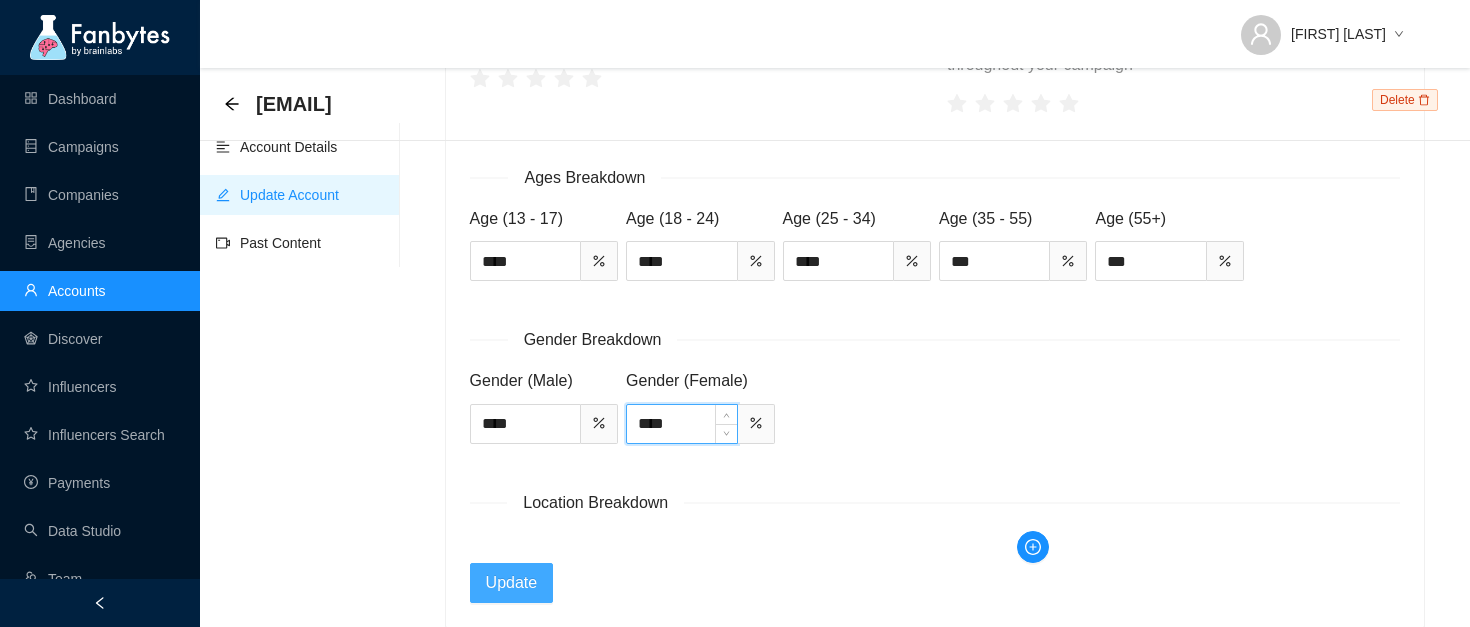 type on "****" 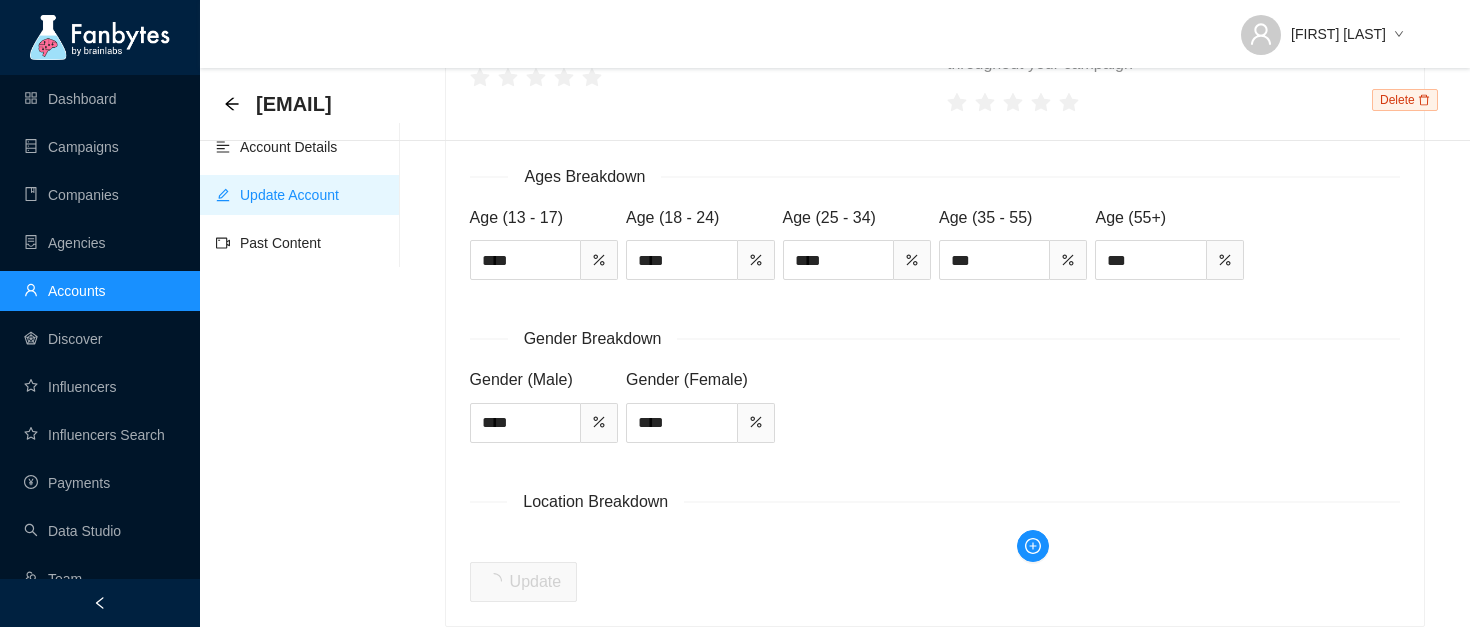 scroll, scrollTop: 2428, scrollLeft: 0, axis: vertical 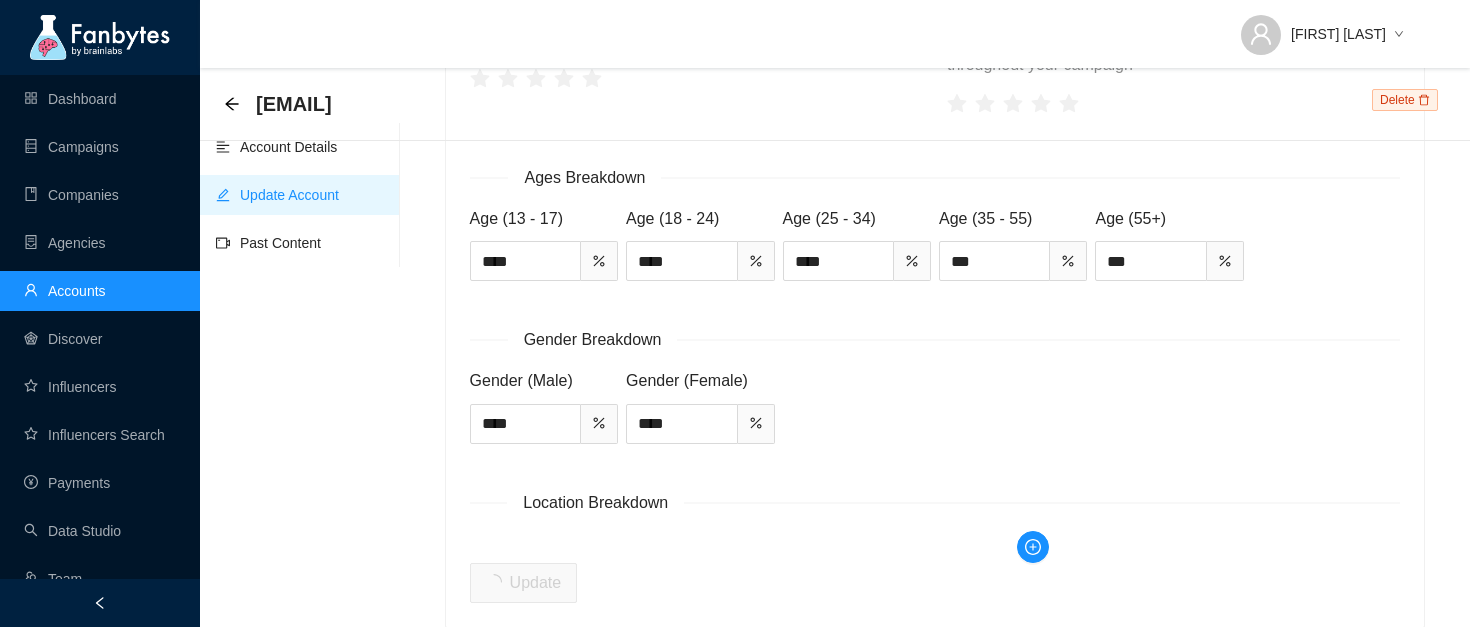 type on "***" 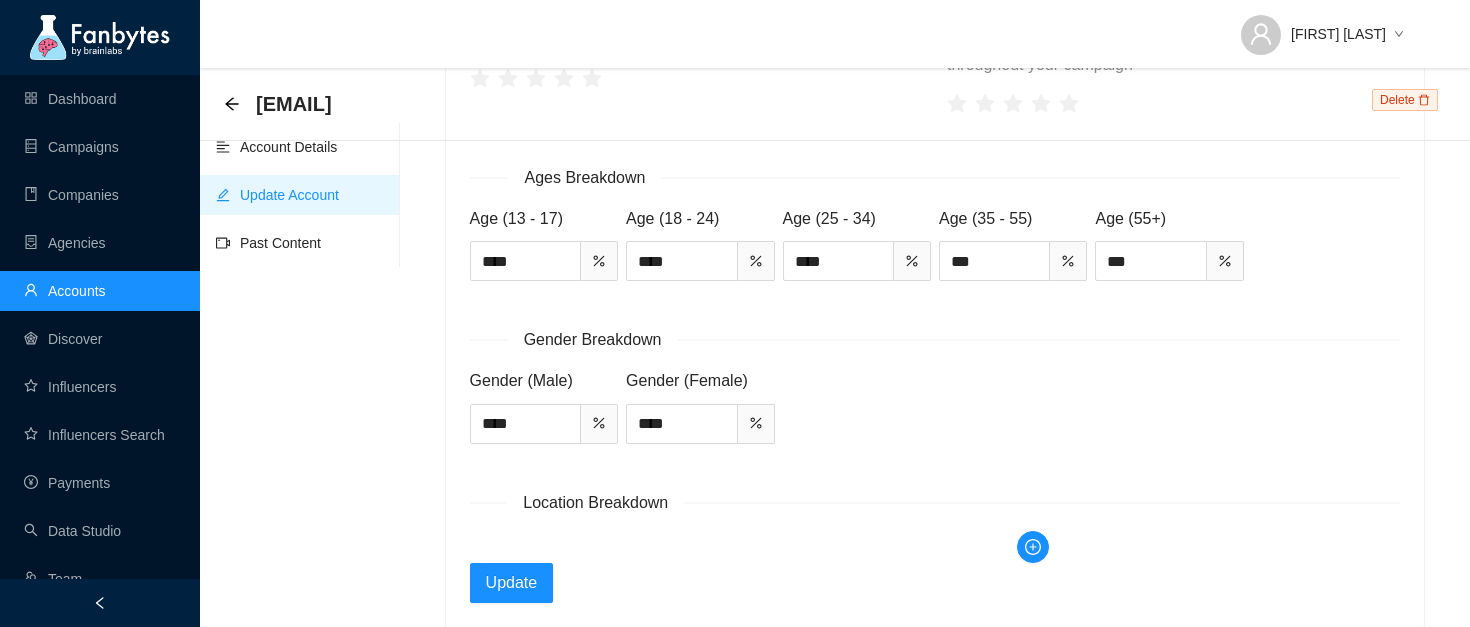 click on "[EMAIL] Delete" at bounding box center [835, 104] 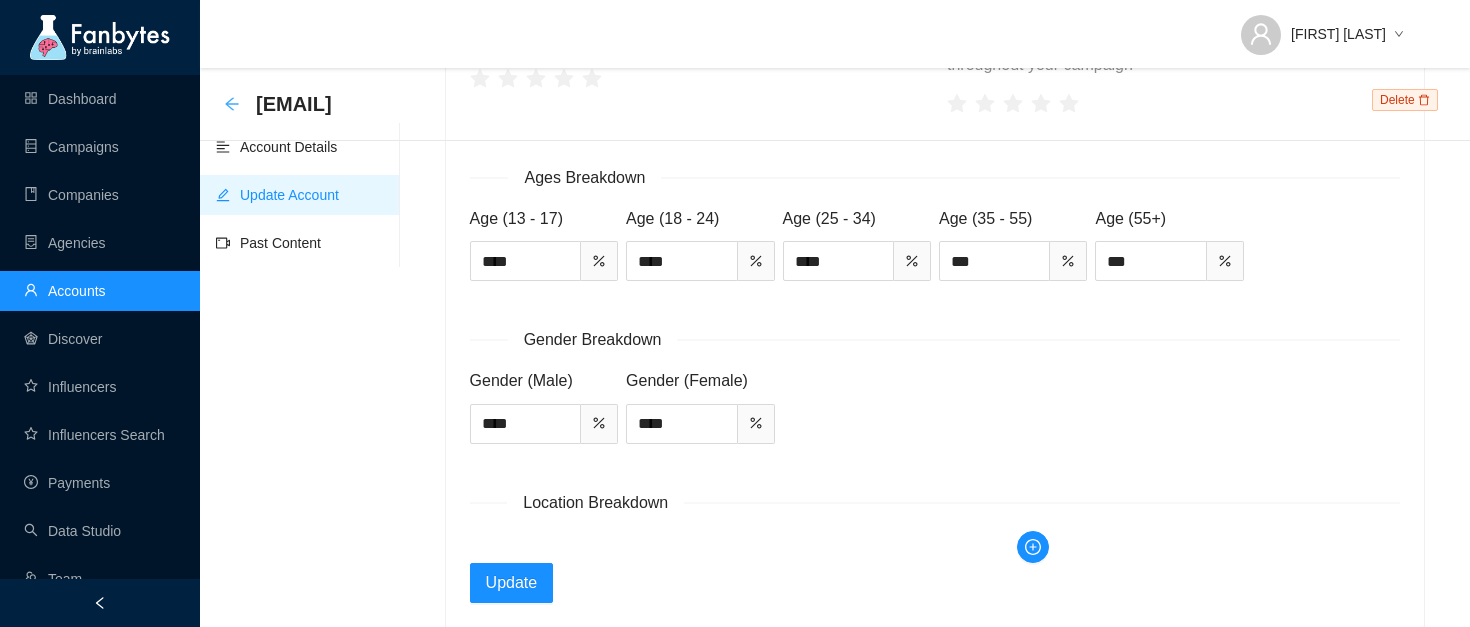 click 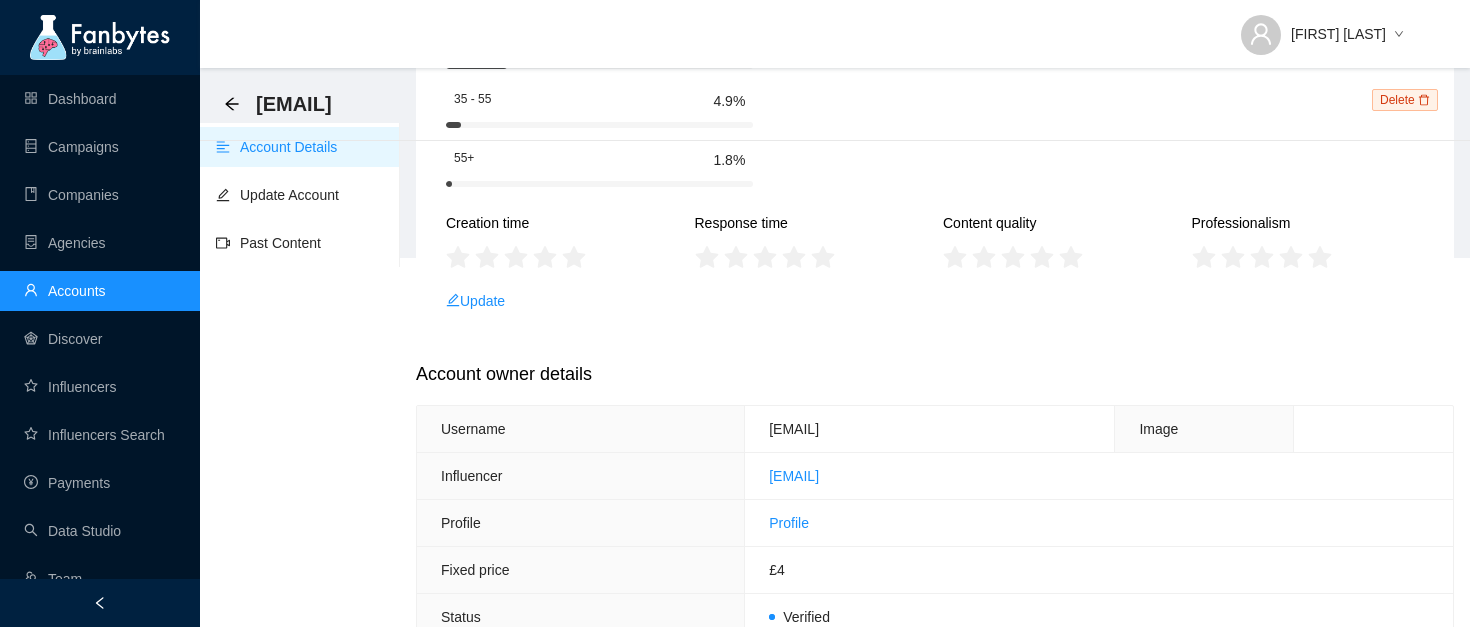 scroll, scrollTop: 381, scrollLeft: 0, axis: vertical 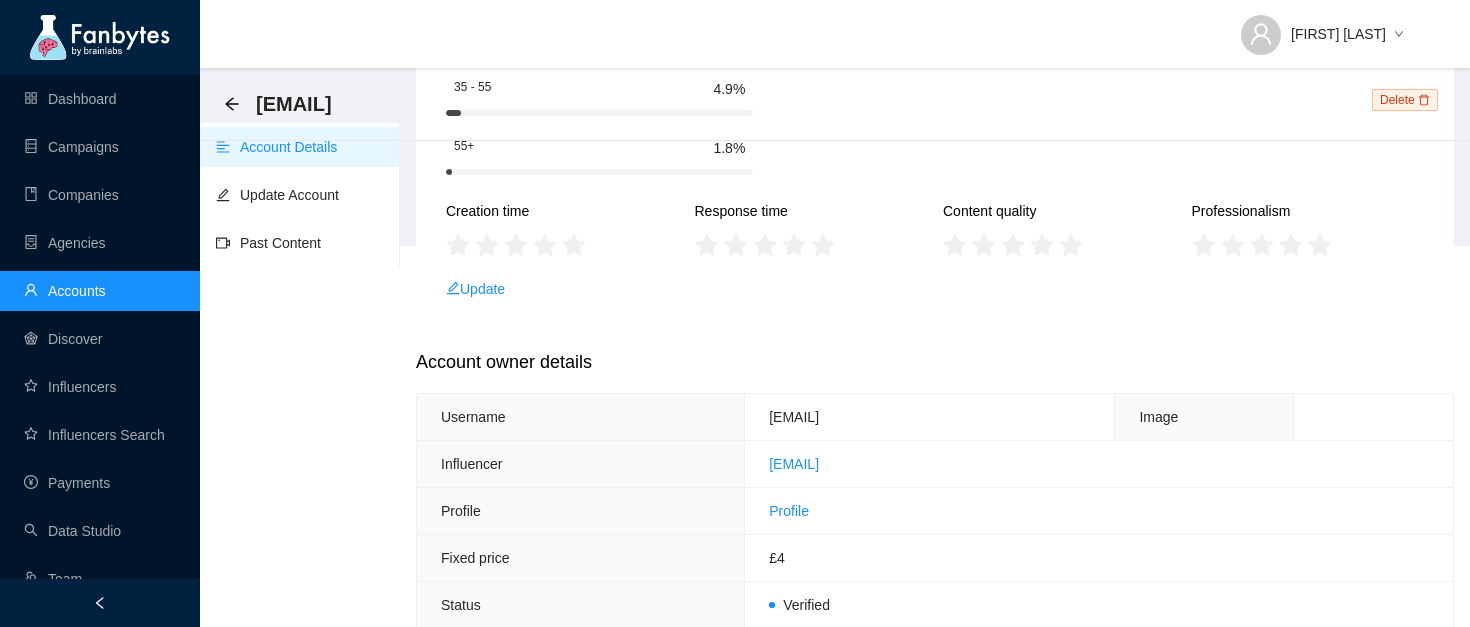 click on "[EMAIL]" at bounding box center (284, 104) 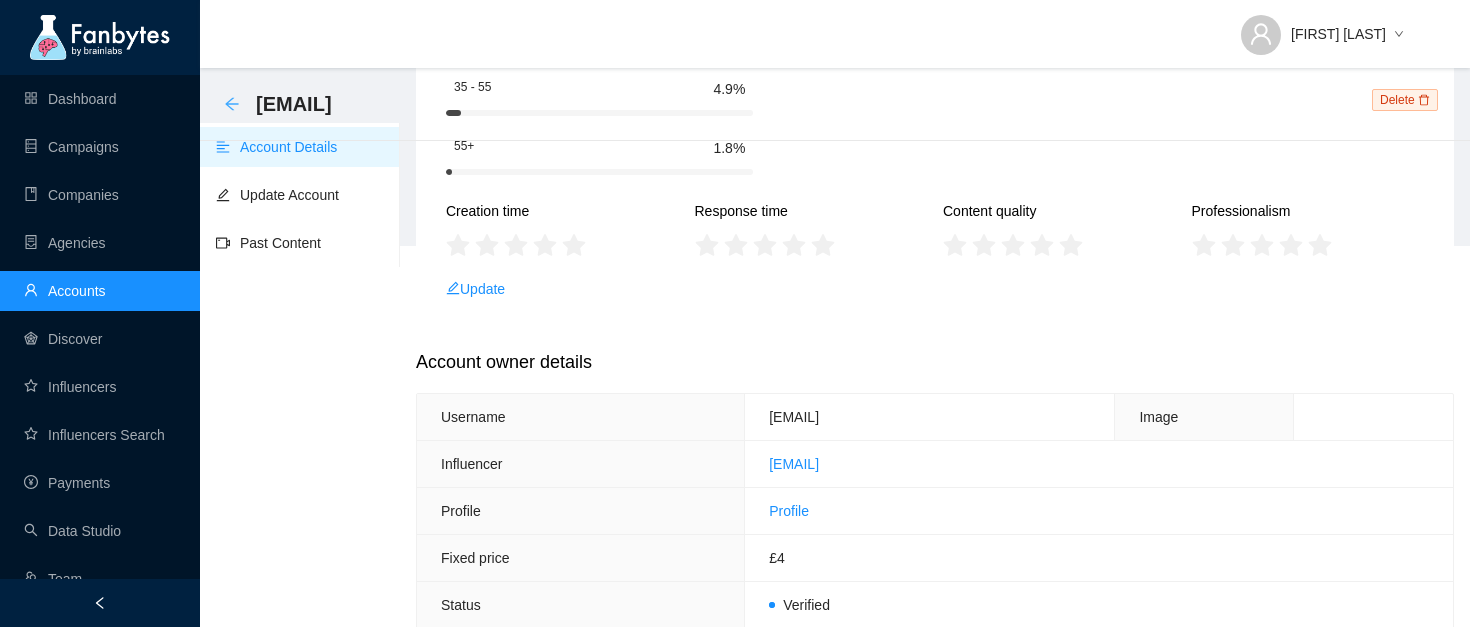 click 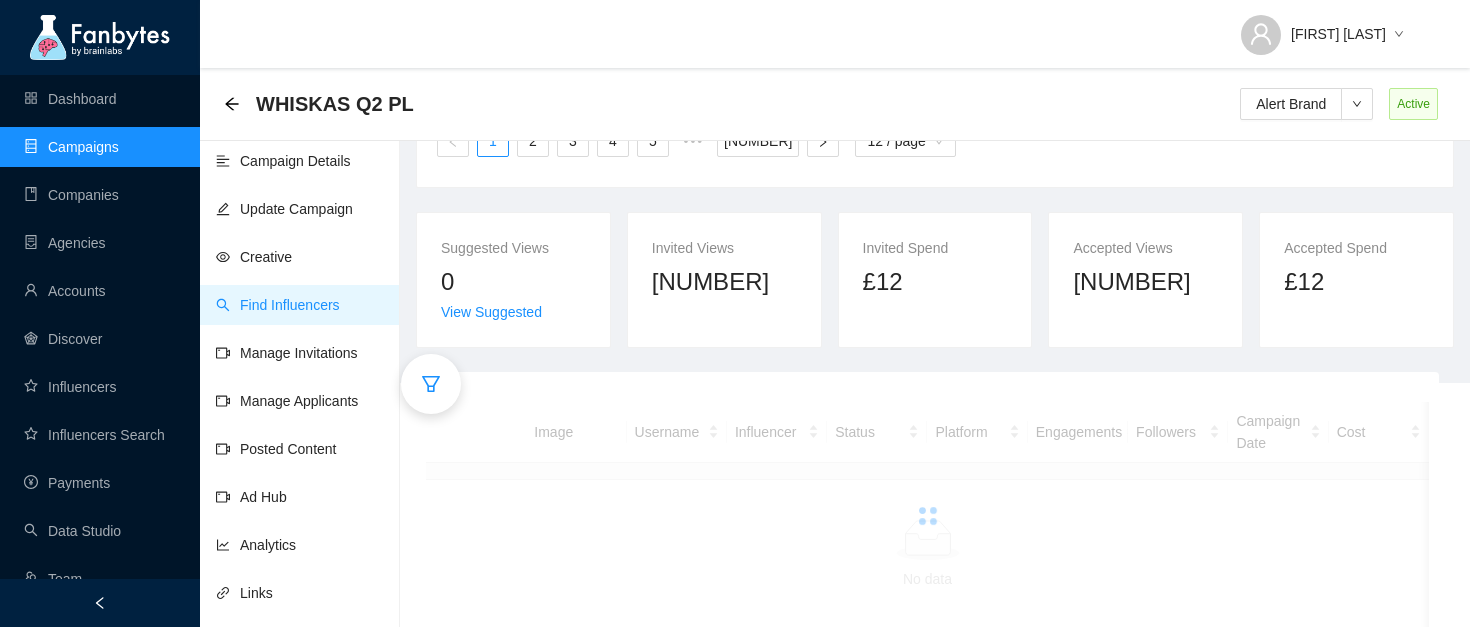 scroll, scrollTop: 262, scrollLeft: 0, axis: vertical 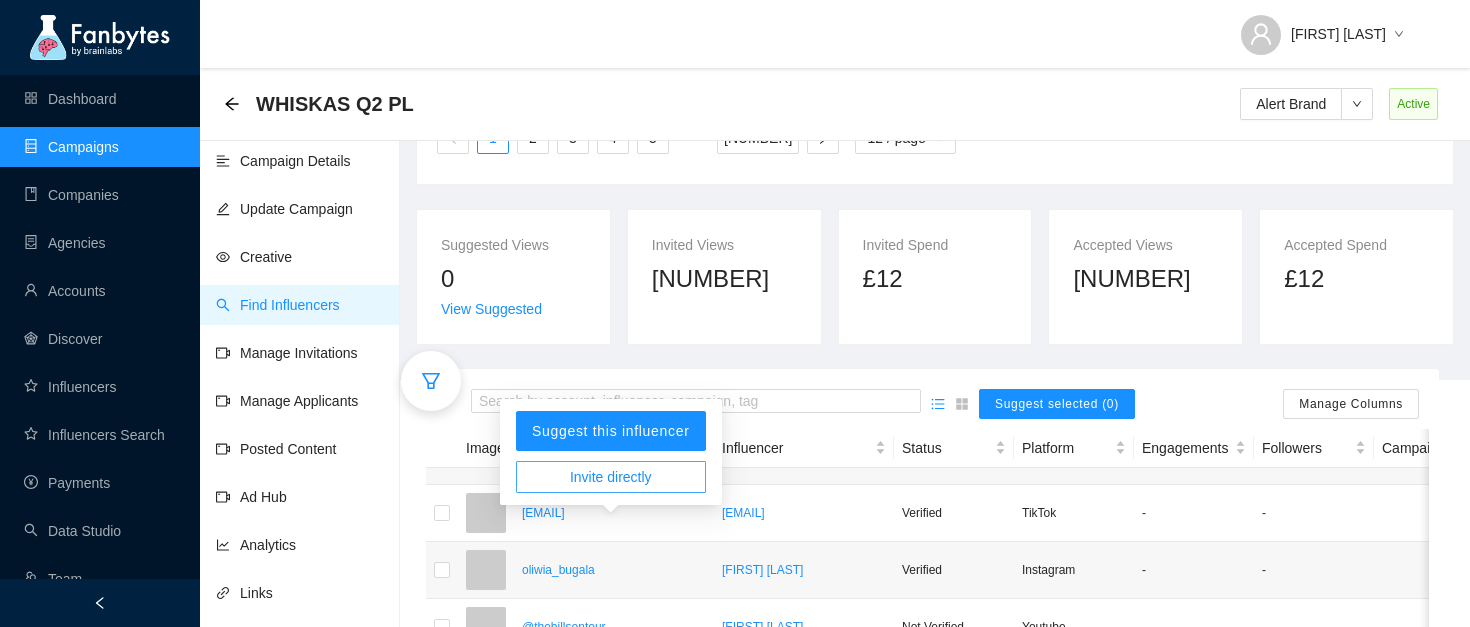 click on "Invite directly" at bounding box center [611, 477] 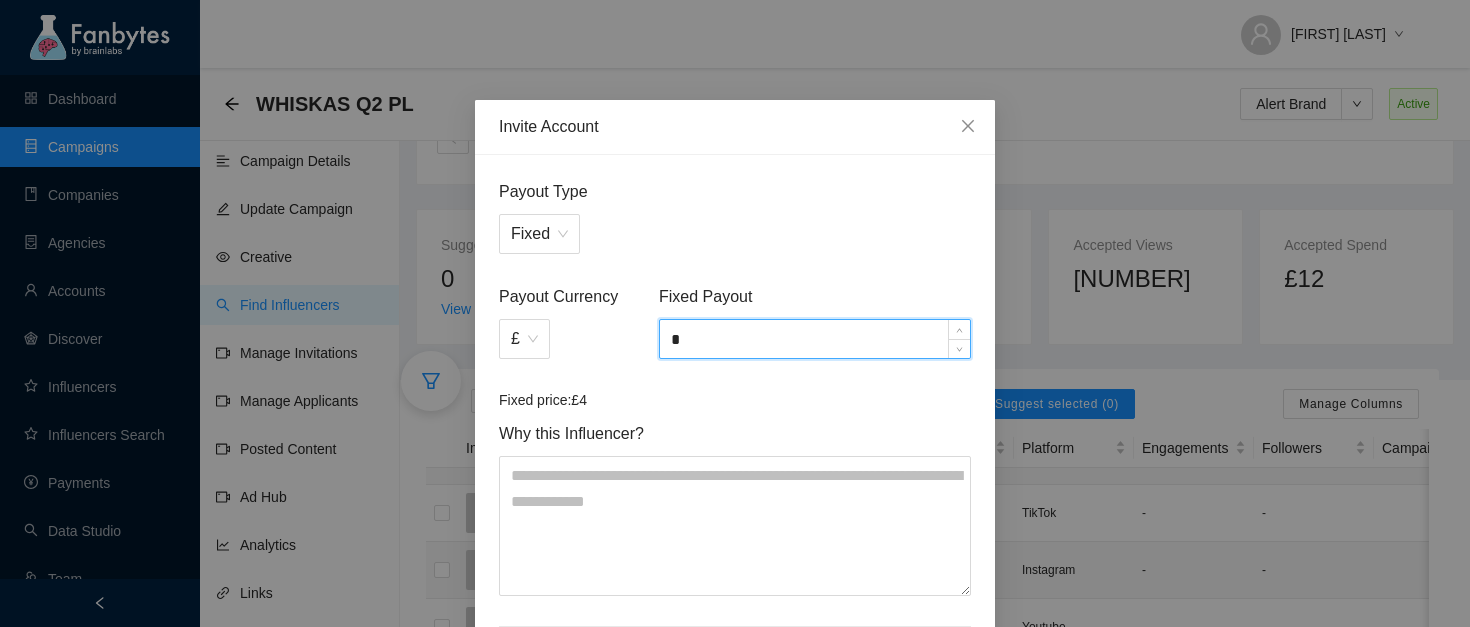 click on "*" at bounding box center [815, 339] 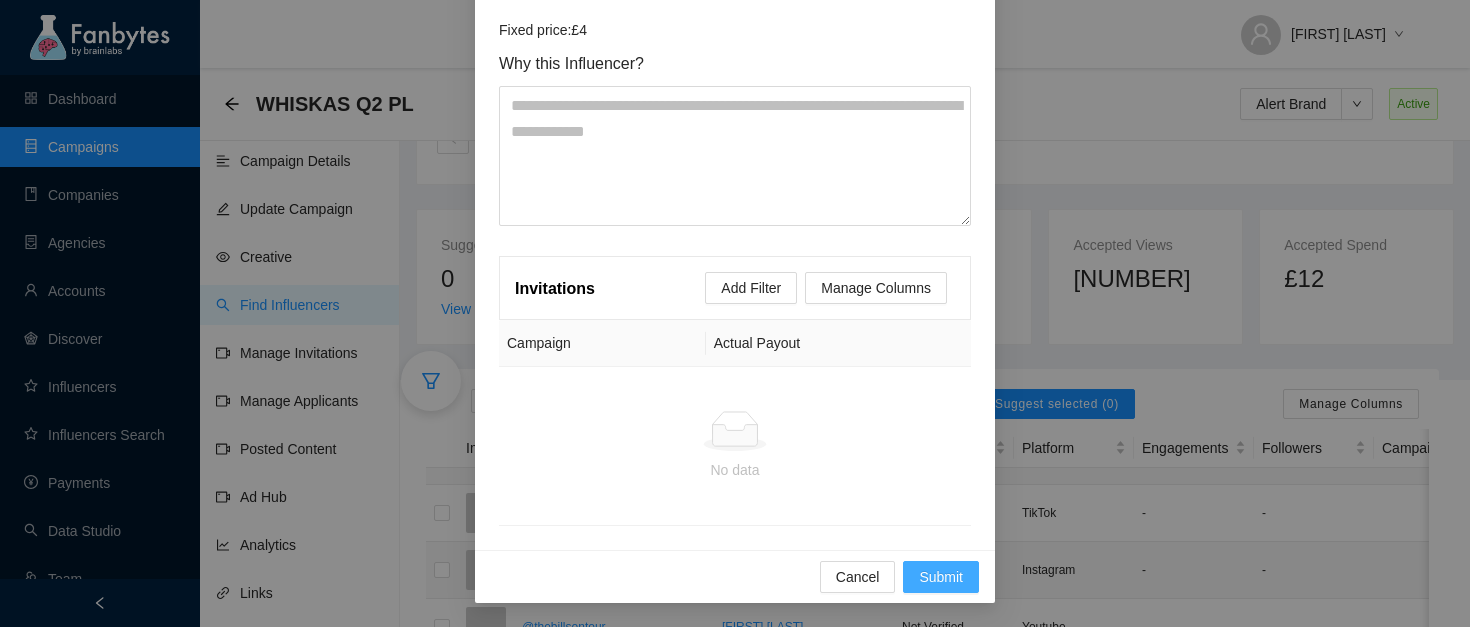 type on "*" 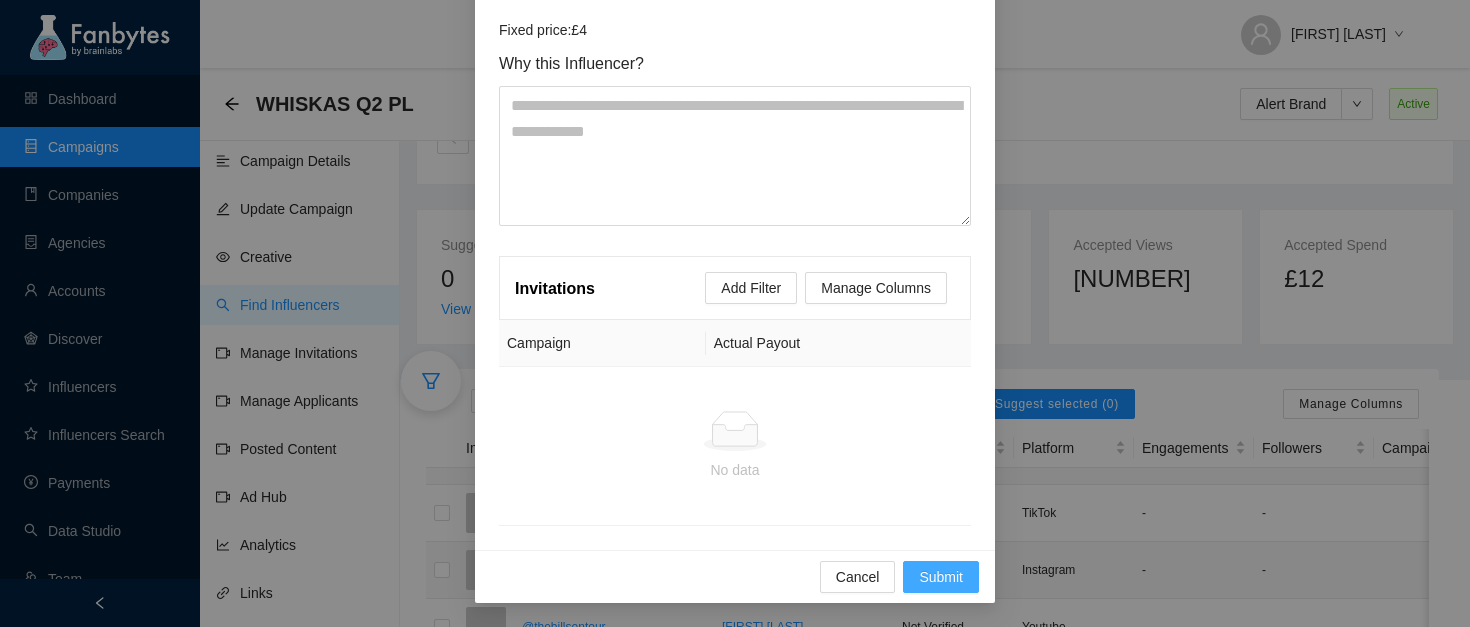 click on "Submit" at bounding box center [941, 577] 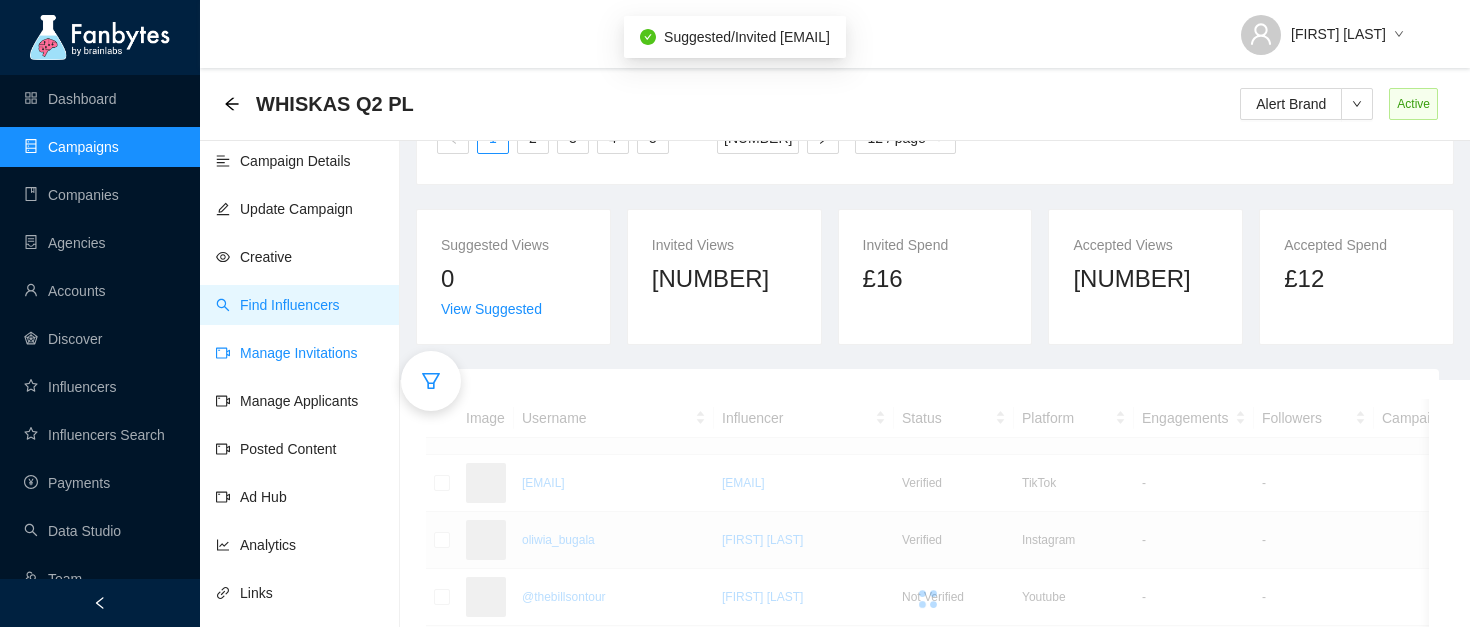 click on "Manage Invitations" at bounding box center [287, 353] 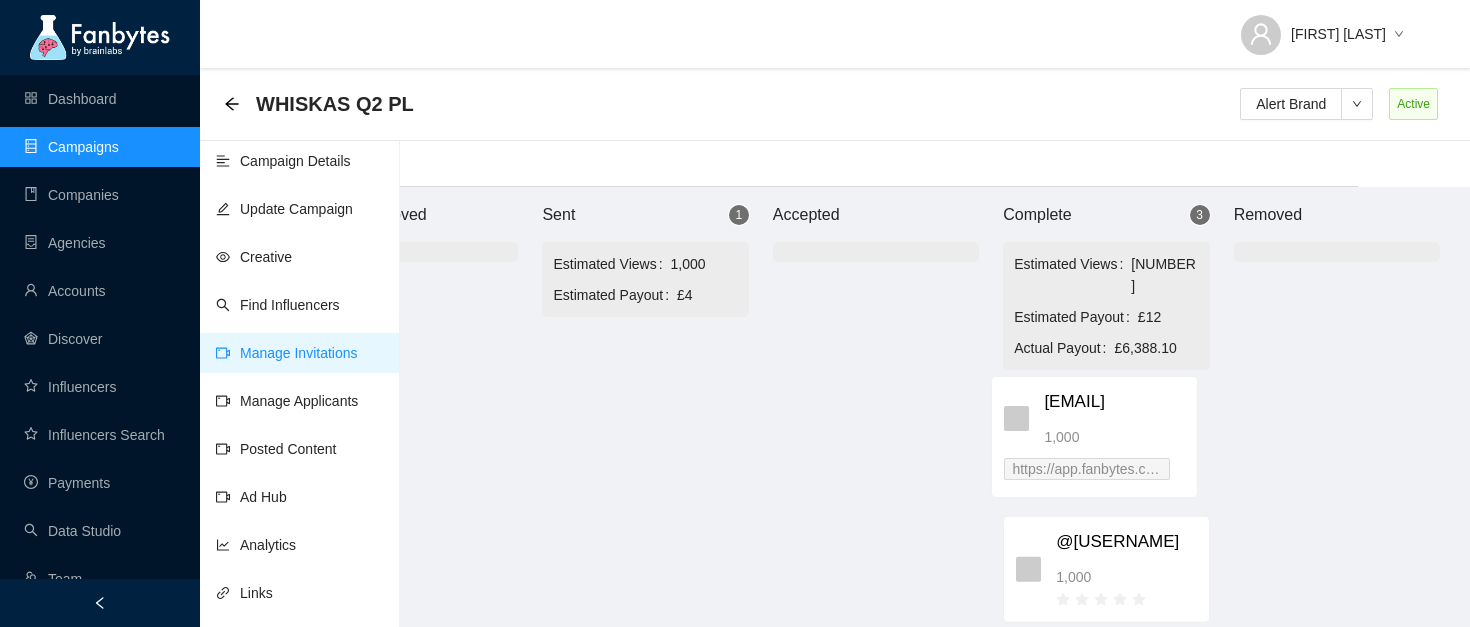 scroll, scrollTop: 20, scrollLeft: 114, axis: both 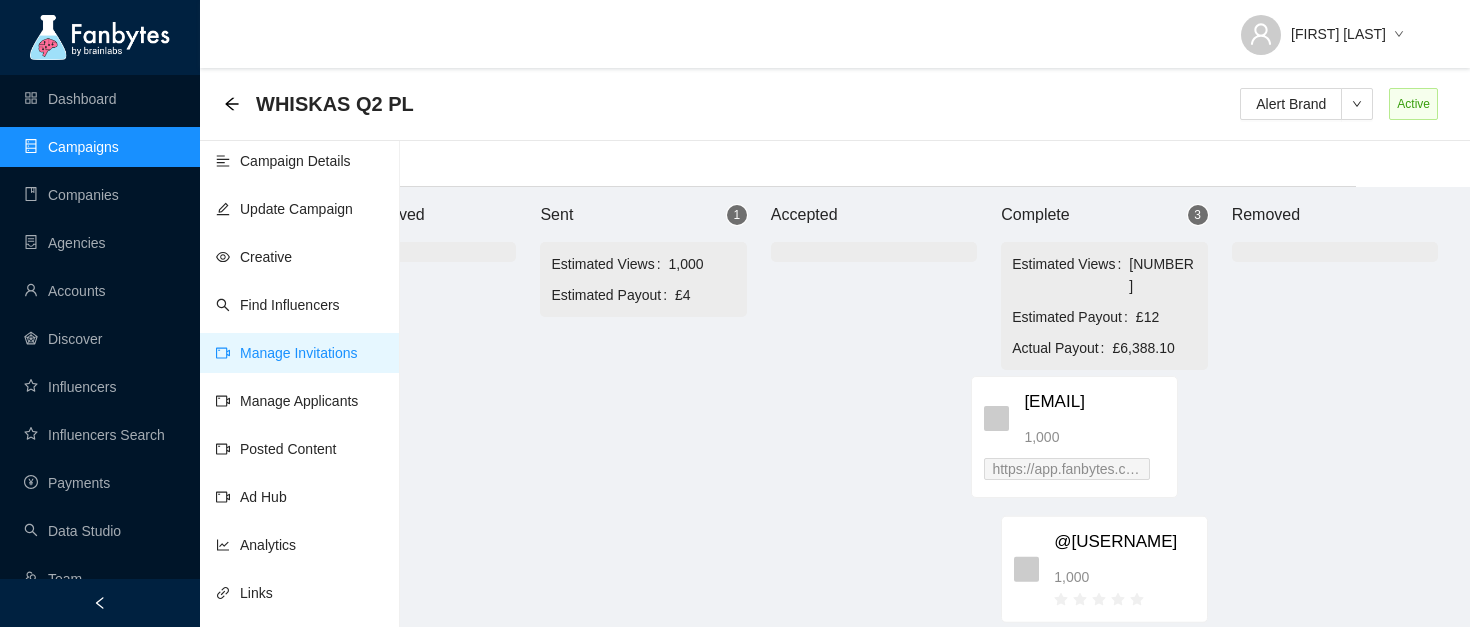 drag, startPoint x: 769, startPoint y: 384, endPoint x: 1089, endPoint y: 416, distance: 321.596 